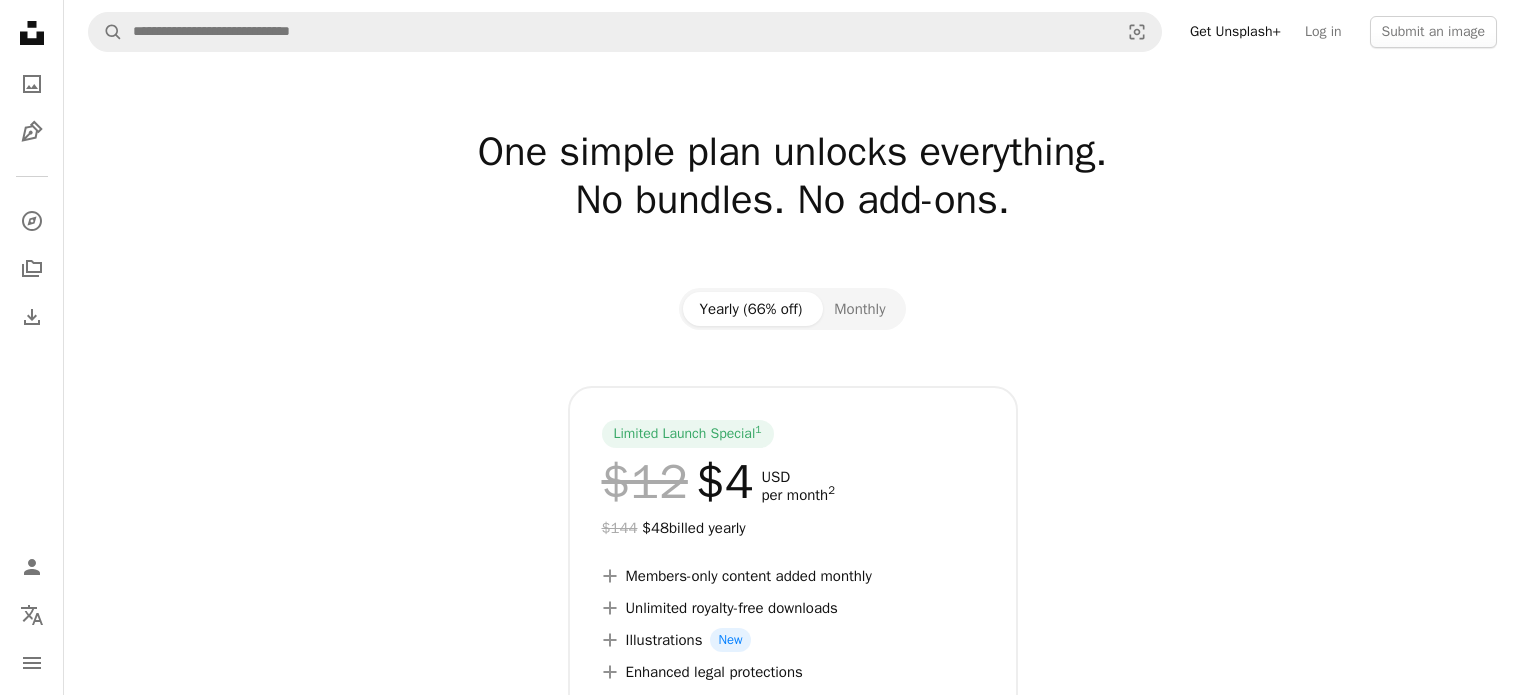 scroll, scrollTop: 1183, scrollLeft: 0, axis: vertical 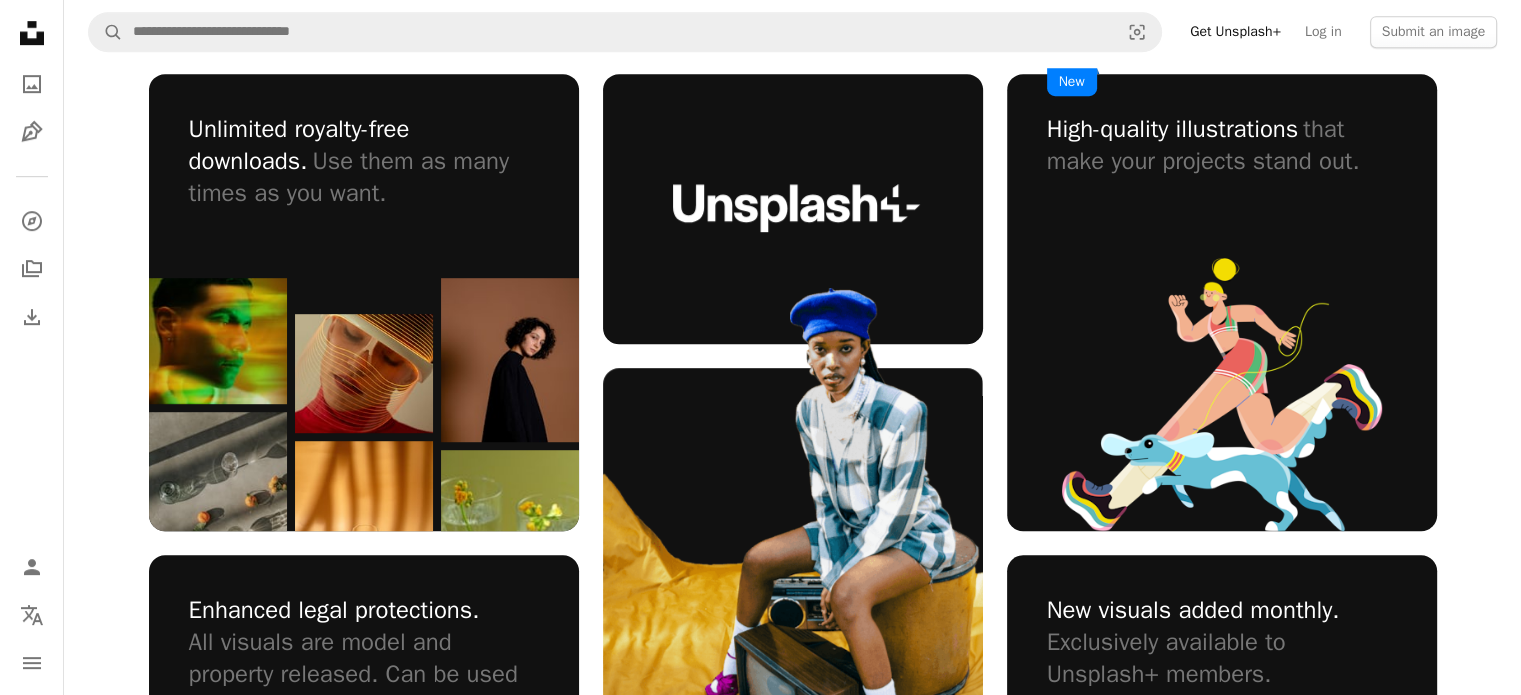click on "Unlimited royalty-free downloads. Use them as many times as you want. High-quality illustrations that make your projects stand out. New Enhanced legal protections. All visuals are model and property released. Can be used in any commercial project and are backed by  Unsplash+ Protection . New visuals added monthly. Exclusively available to Unsplash+ members." at bounding box center [793, 478] 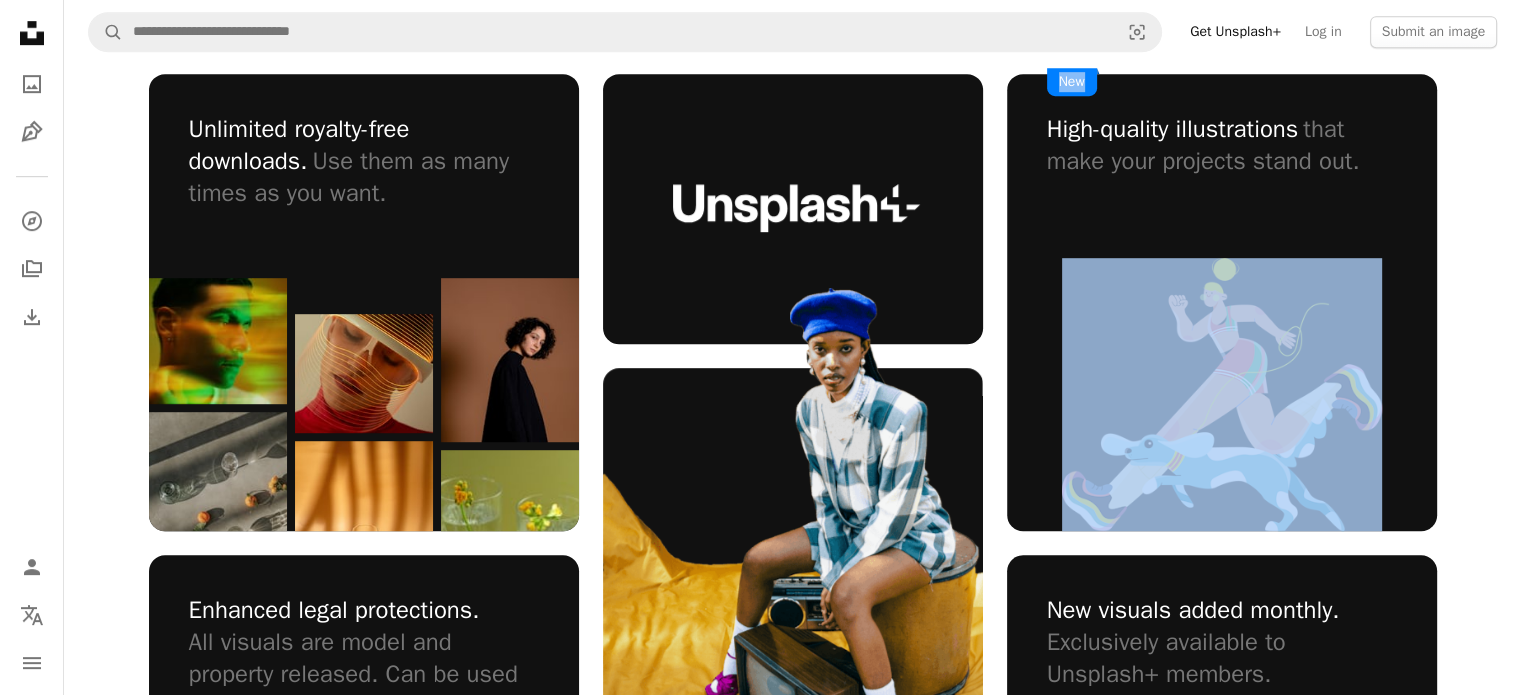 click on "Unlimited royalty-free downloads. Use them as many times as you want. High-quality illustrations that make your projects stand out. New Enhanced legal protections. All visuals are model and property released. Can be used in any commercial project and are backed by  Unsplash+ Protection . New visuals added monthly. Exclusively available to Unsplash+ members." at bounding box center [793, 478] 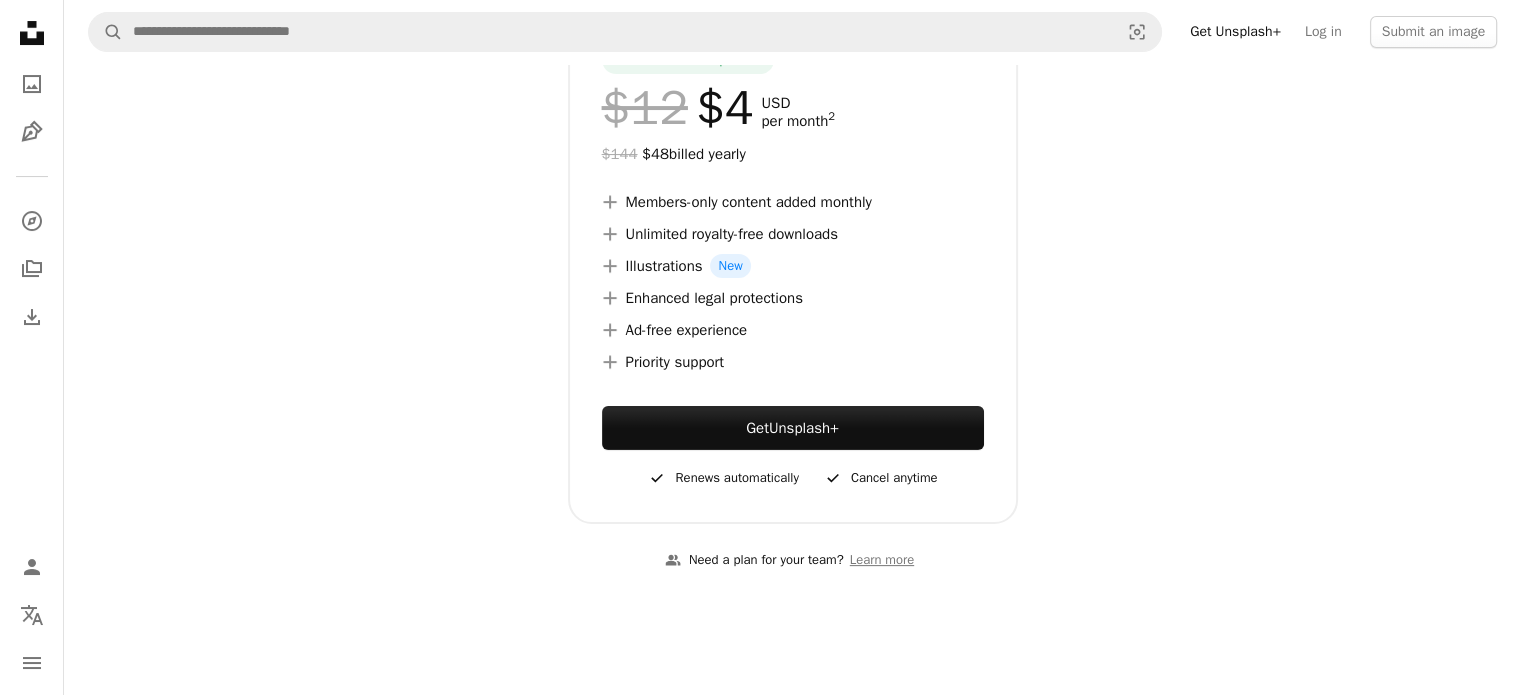 scroll, scrollTop: 316, scrollLeft: 0, axis: vertical 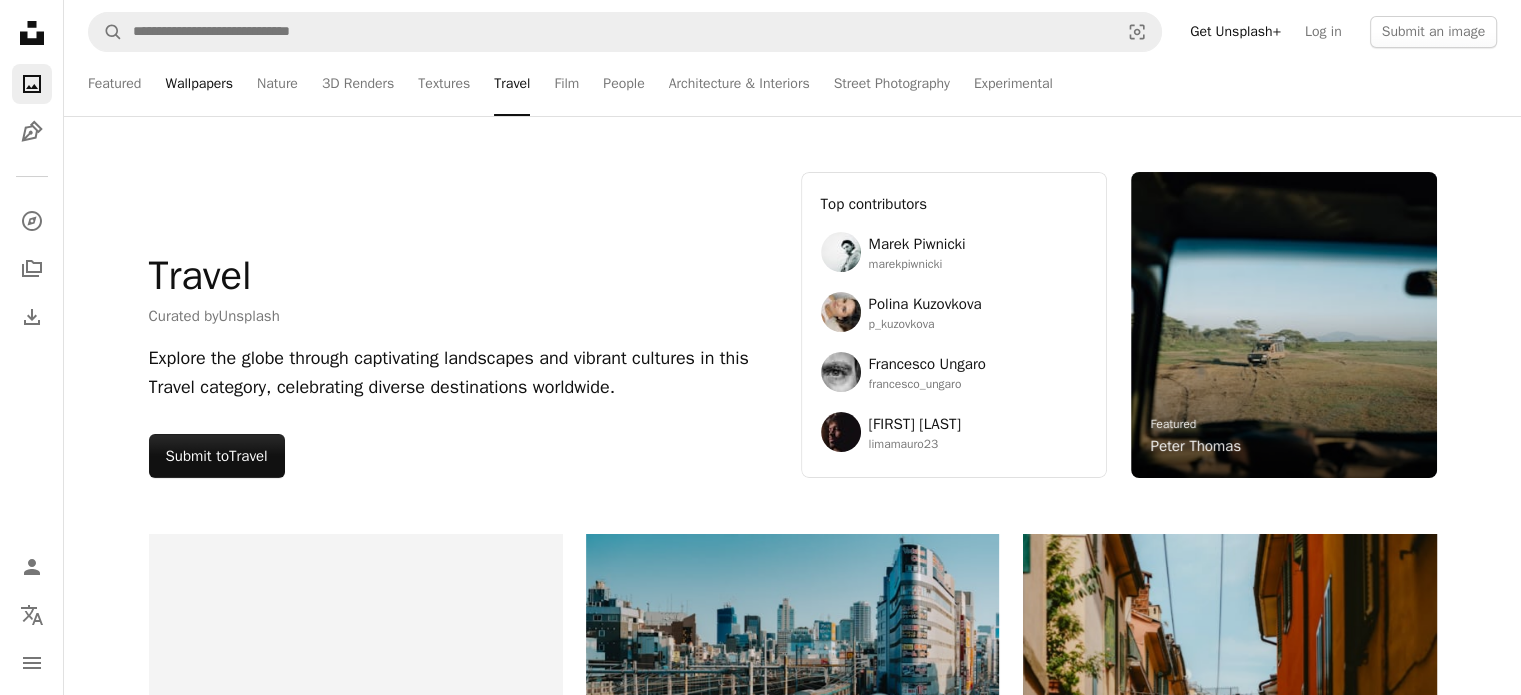 click on "Wallpapers" at bounding box center (199, 84) 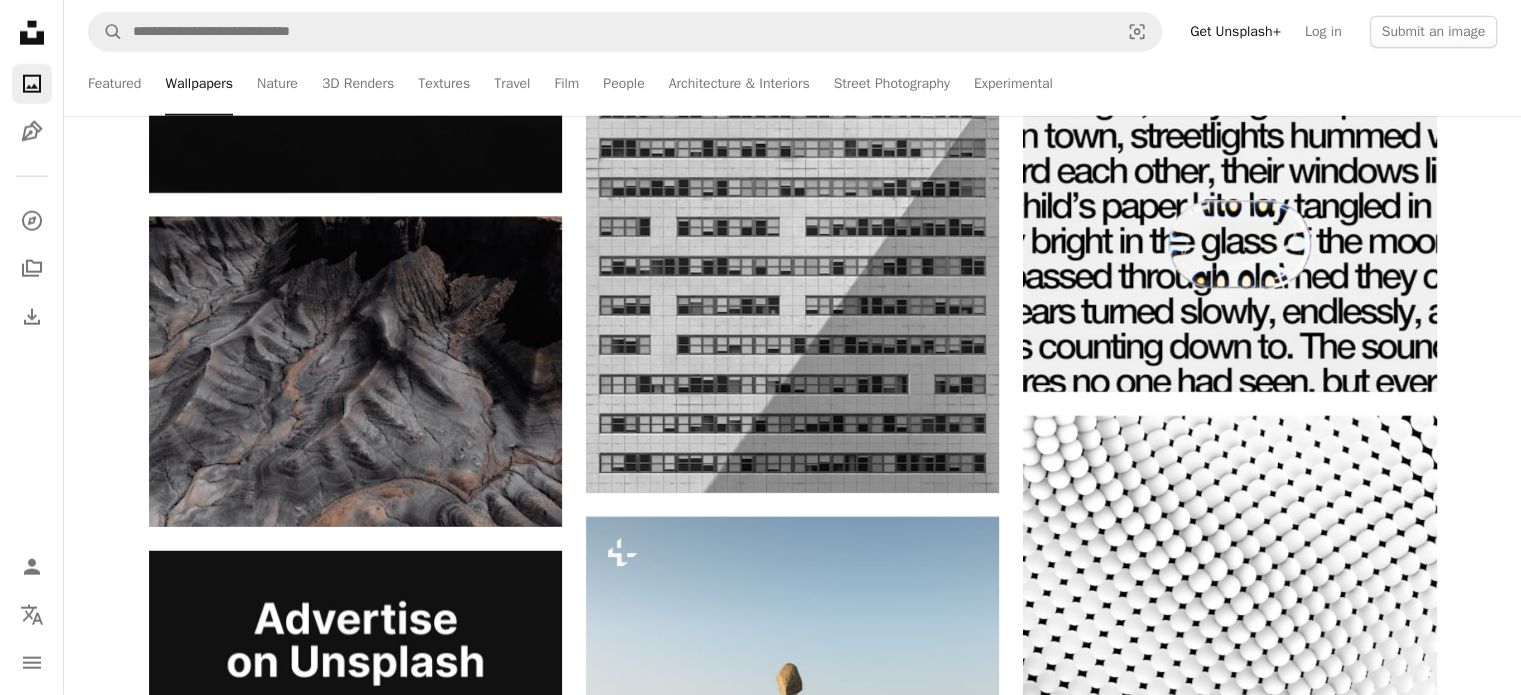scroll, scrollTop: 5095, scrollLeft: 0, axis: vertical 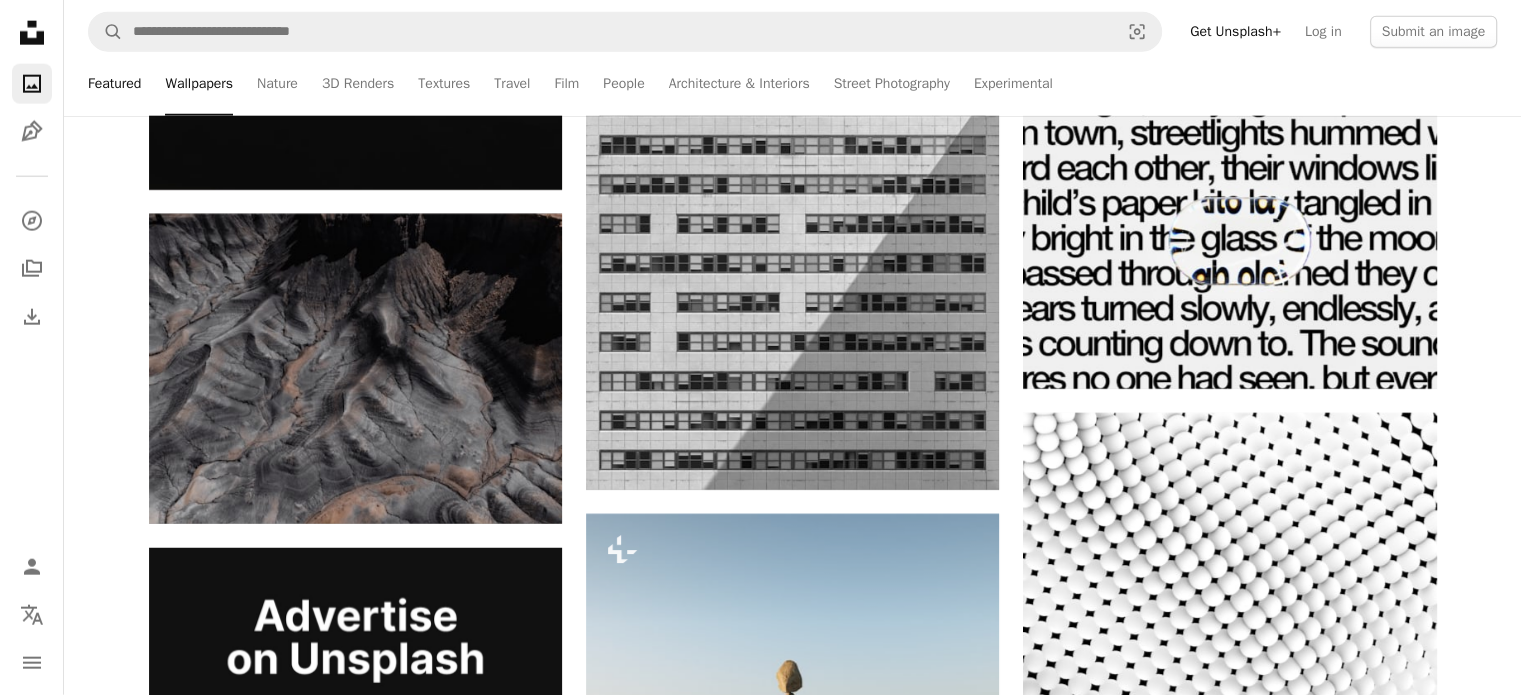 click on "Featured" at bounding box center [114, 84] 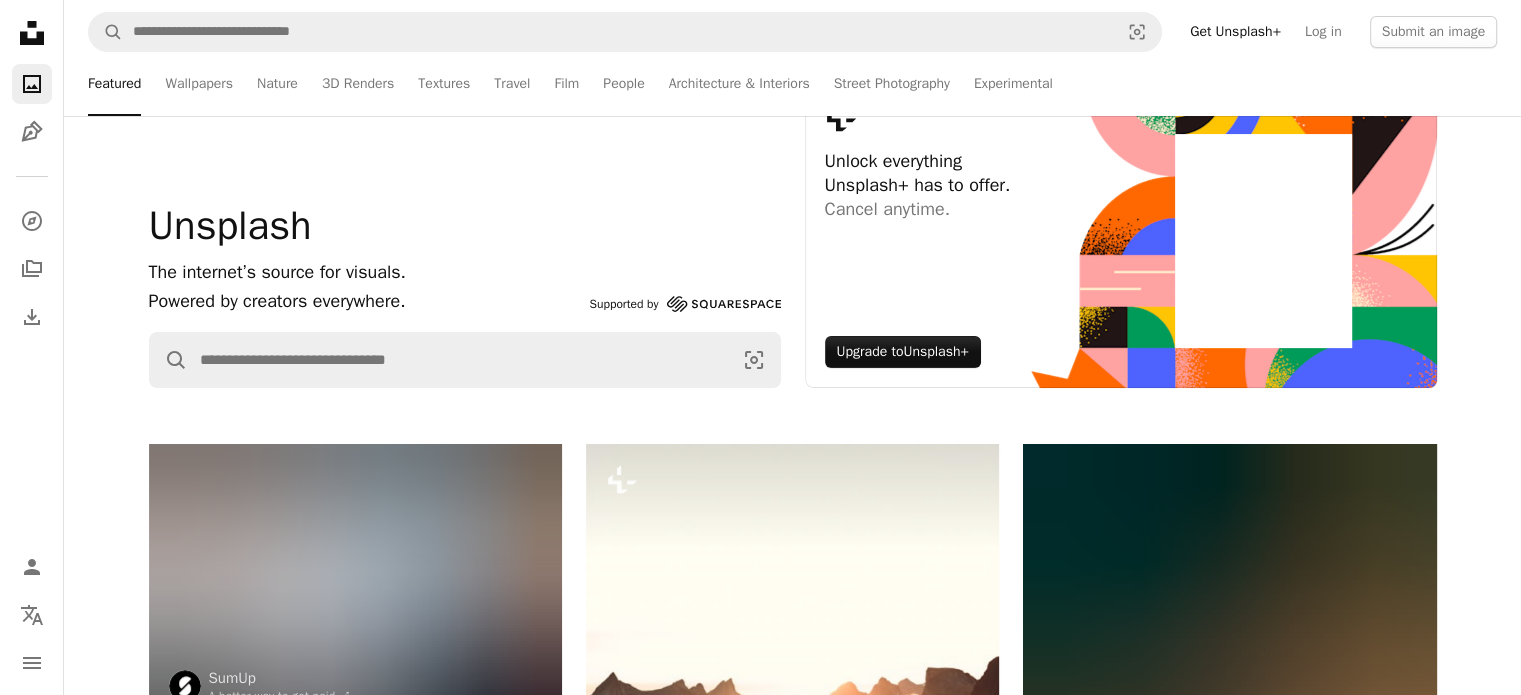 scroll, scrollTop: 91, scrollLeft: 0, axis: vertical 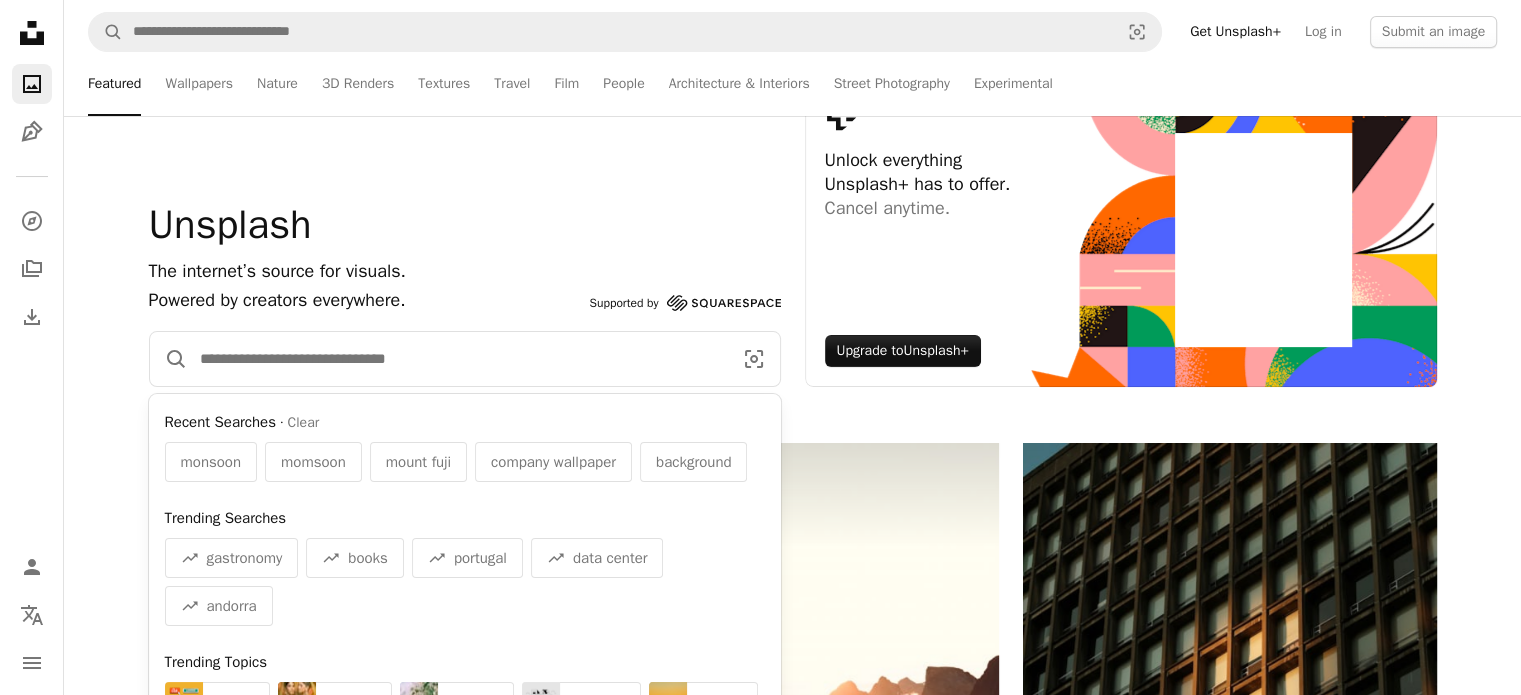 click at bounding box center [458, 359] 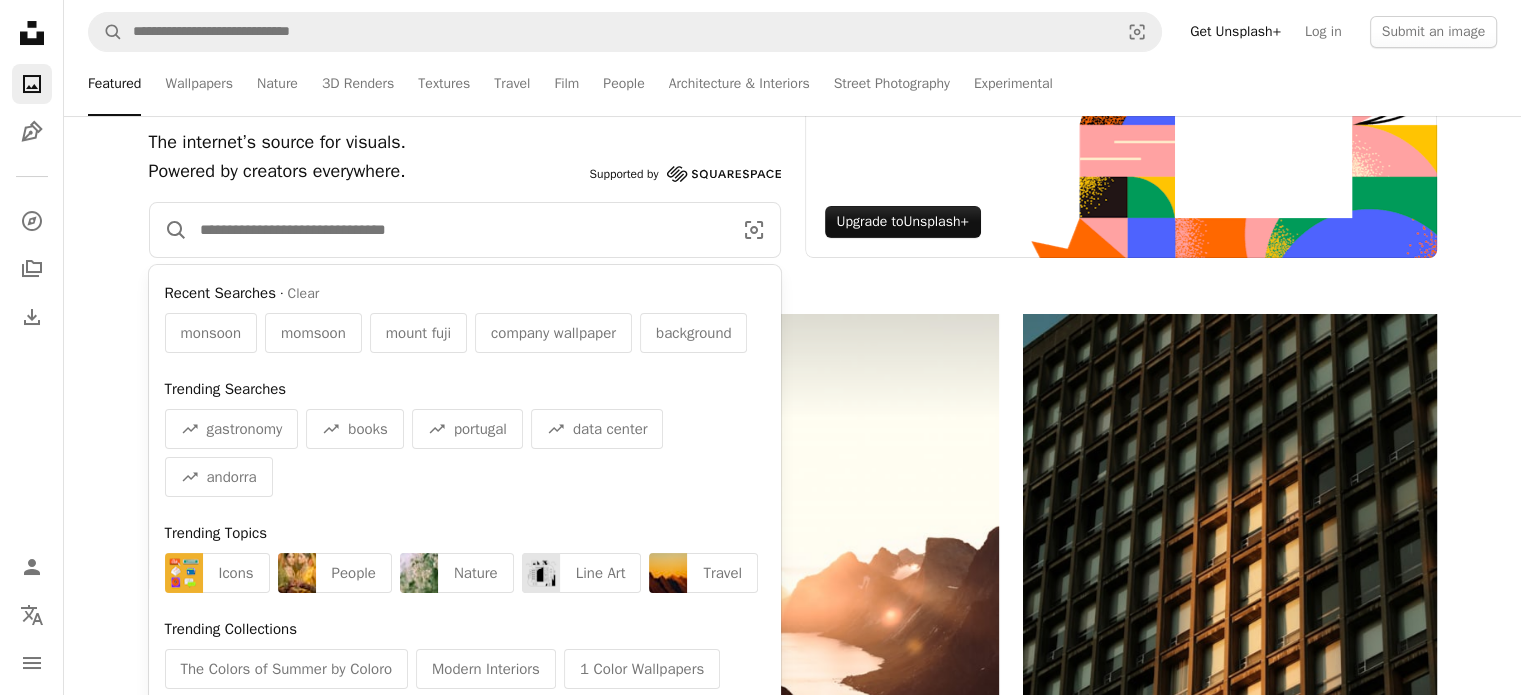 scroll, scrollTop: 328, scrollLeft: 0, axis: vertical 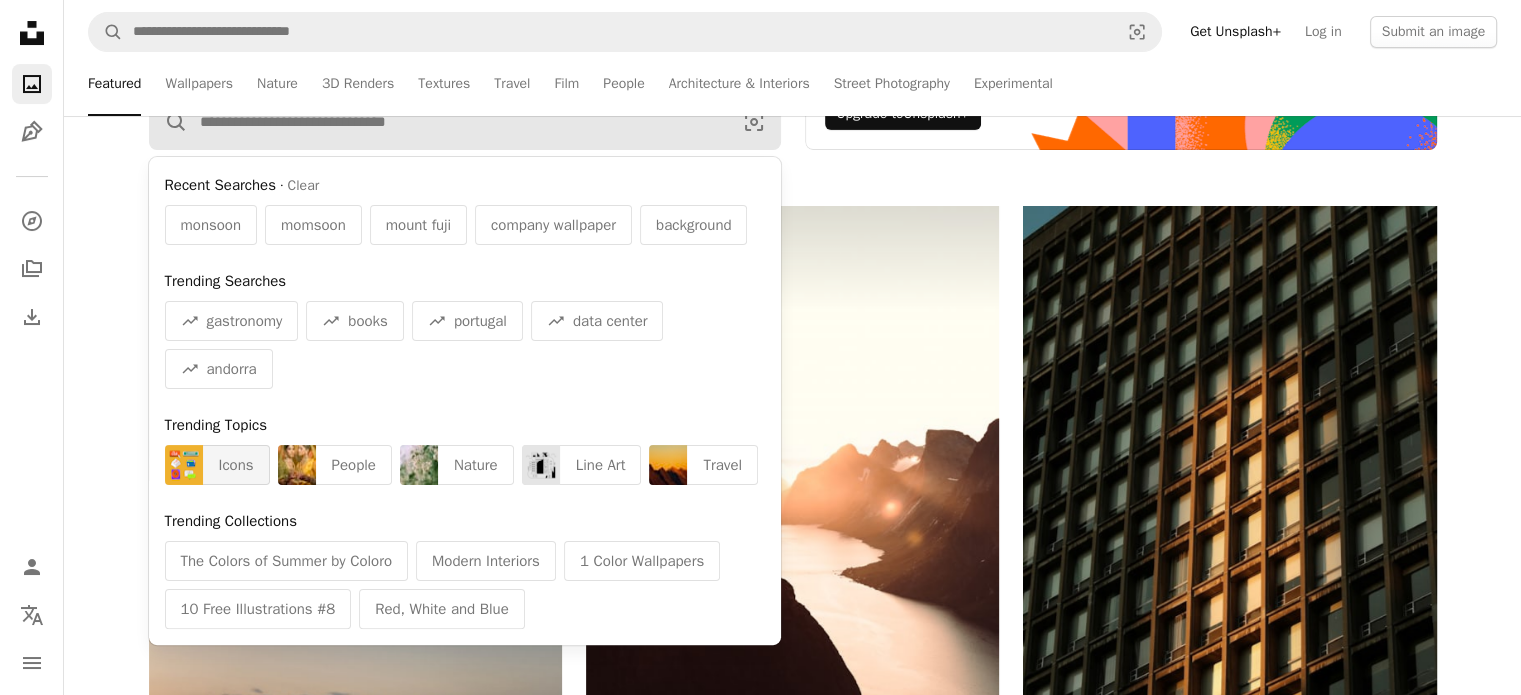 click on "Icons" at bounding box center [236, 465] 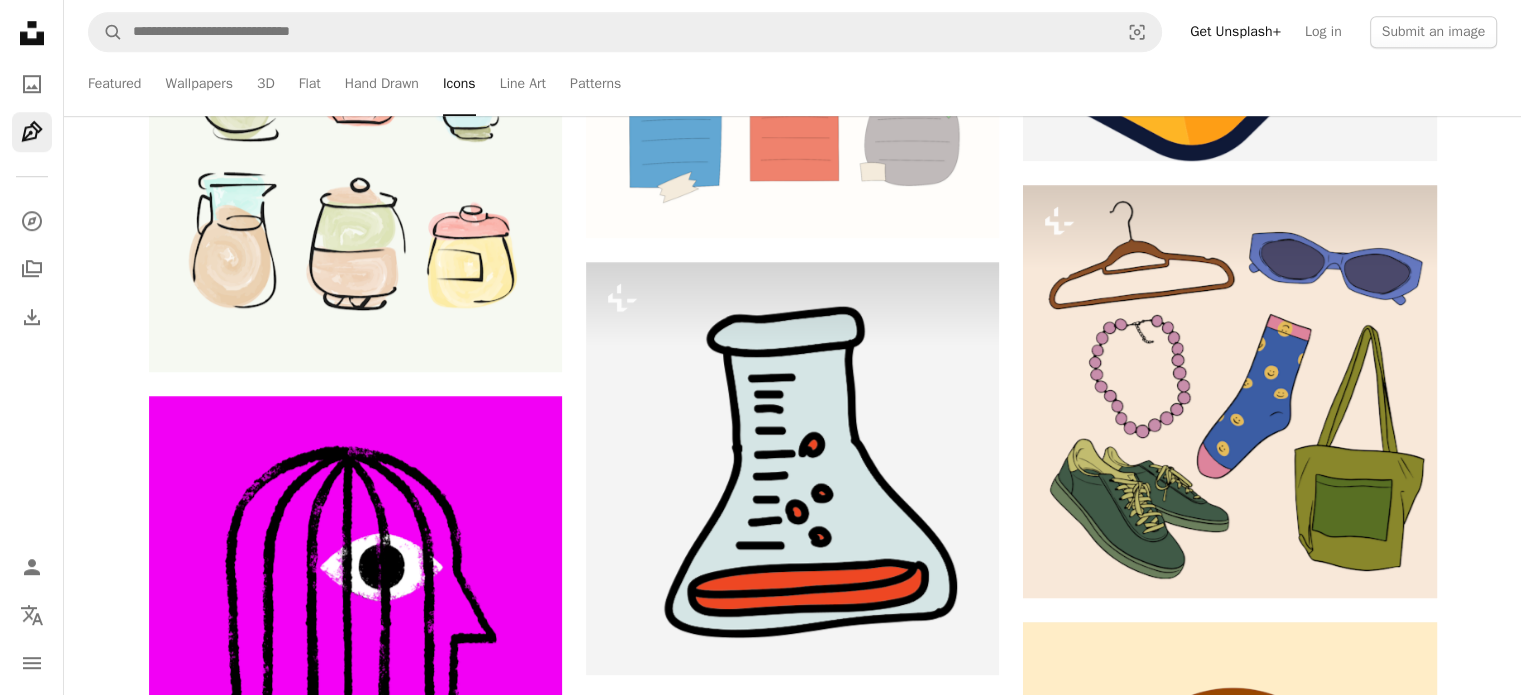 scroll, scrollTop: 1574, scrollLeft: 0, axis: vertical 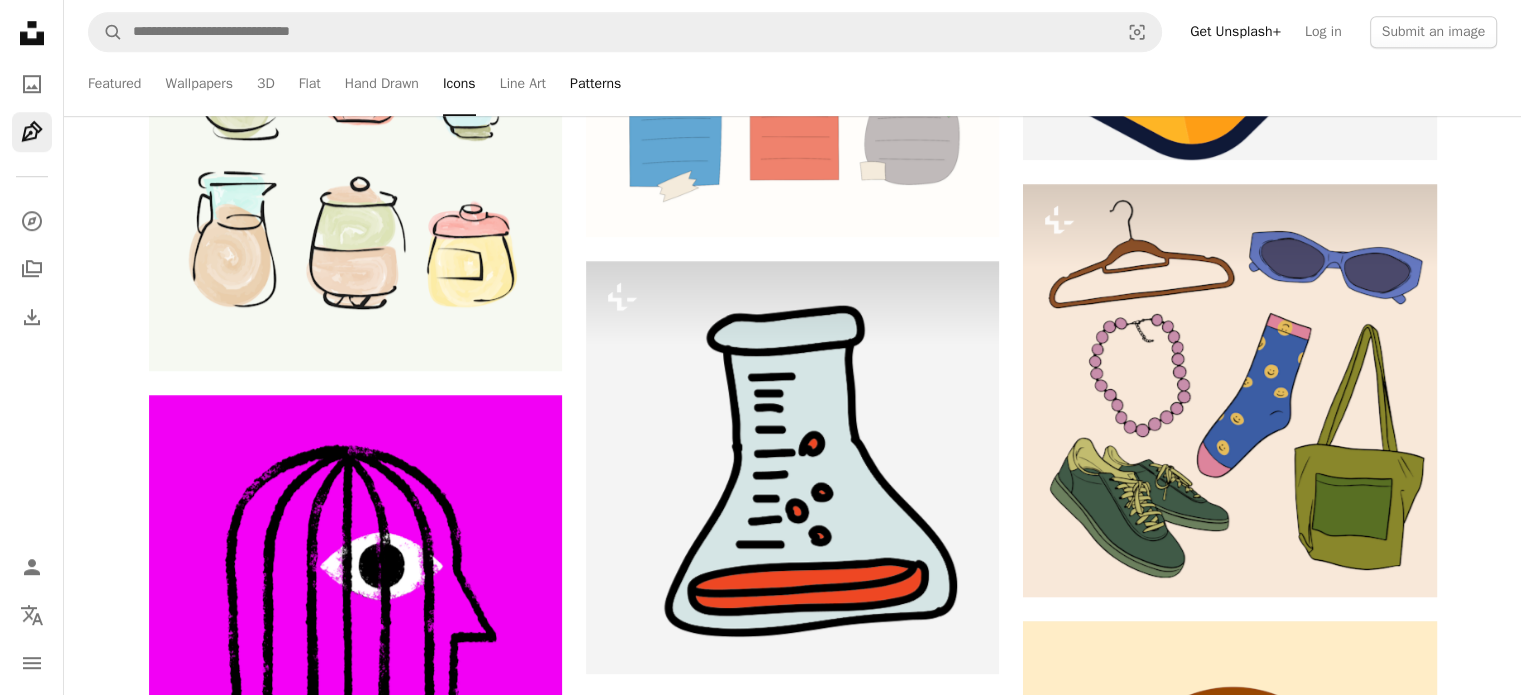click on "Patterns" at bounding box center [595, 84] 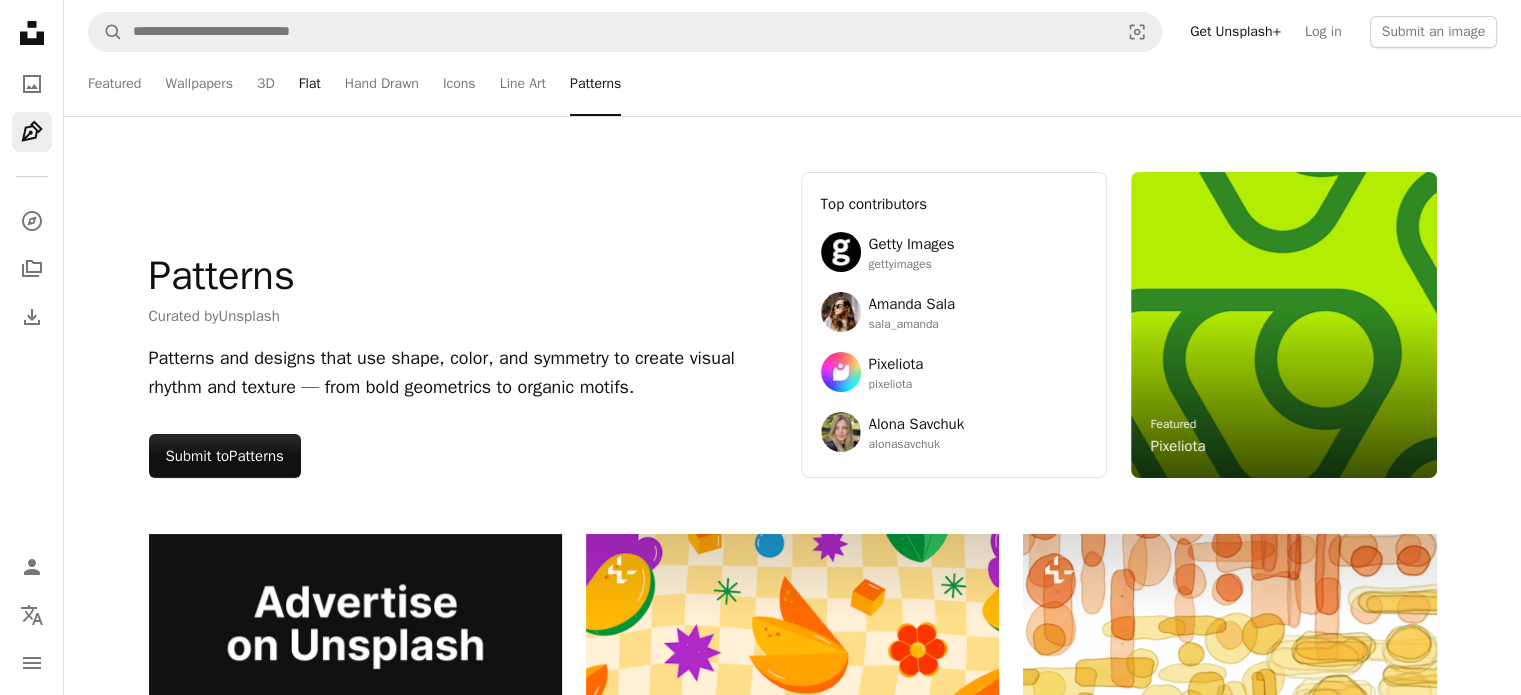 scroll, scrollTop: 0, scrollLeft: 0, axis: both 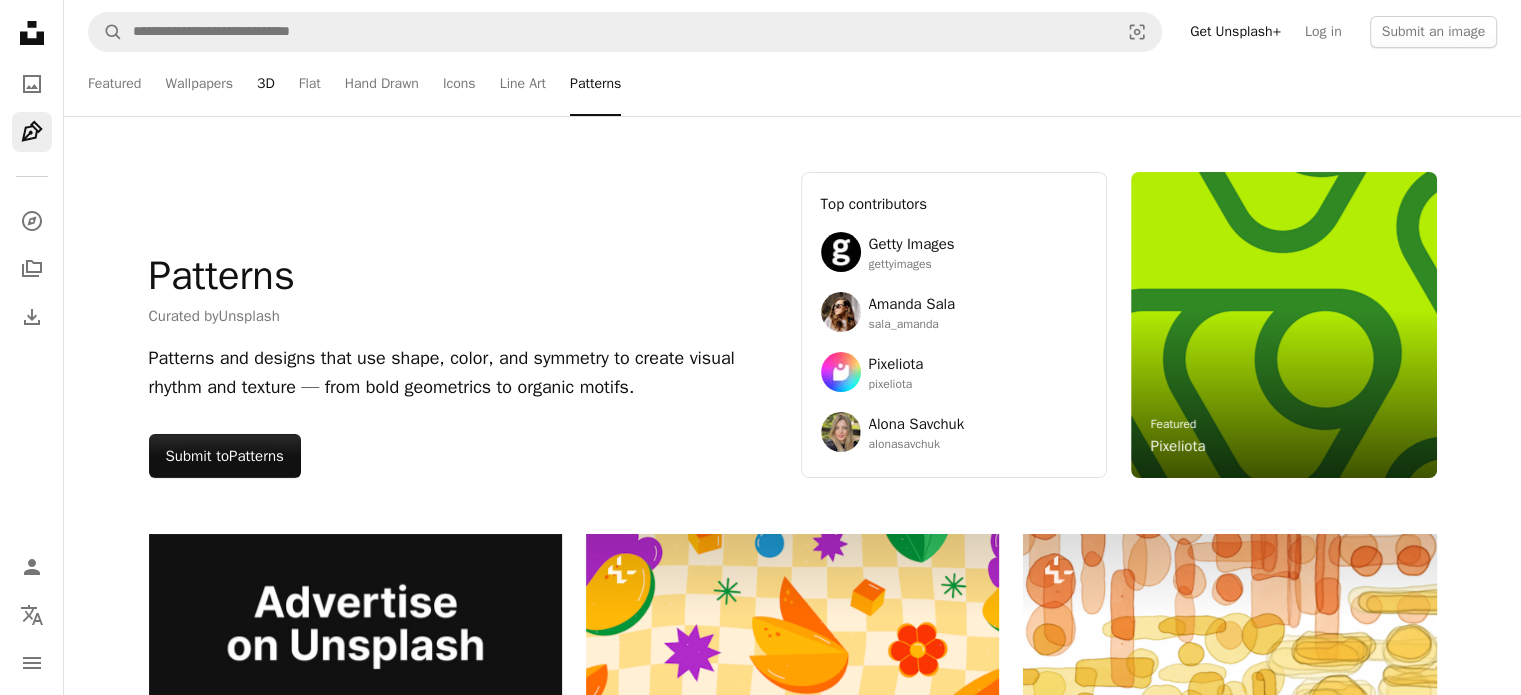 click on "3D" at bounding box center [266, 84] 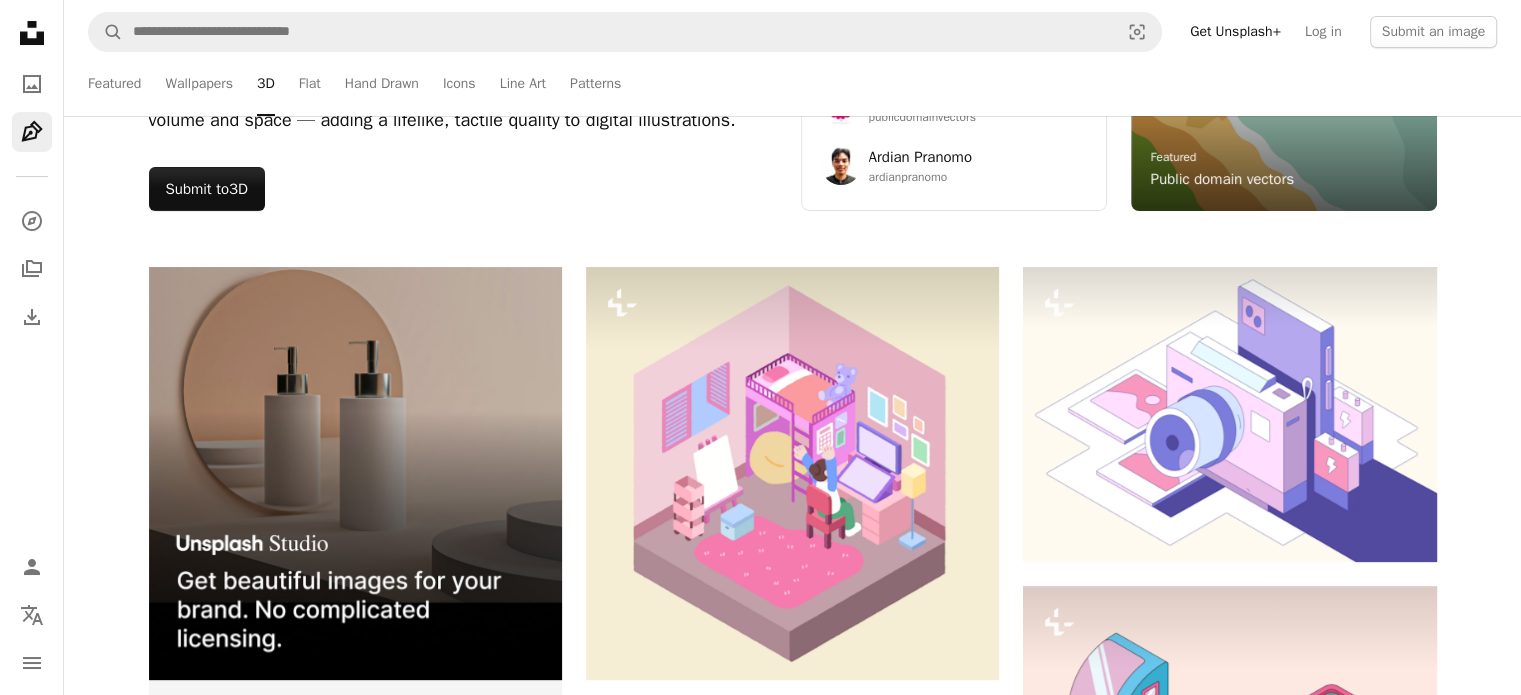 scroll, scrollTop: 269, scrollLeft: 0, axis: vertical 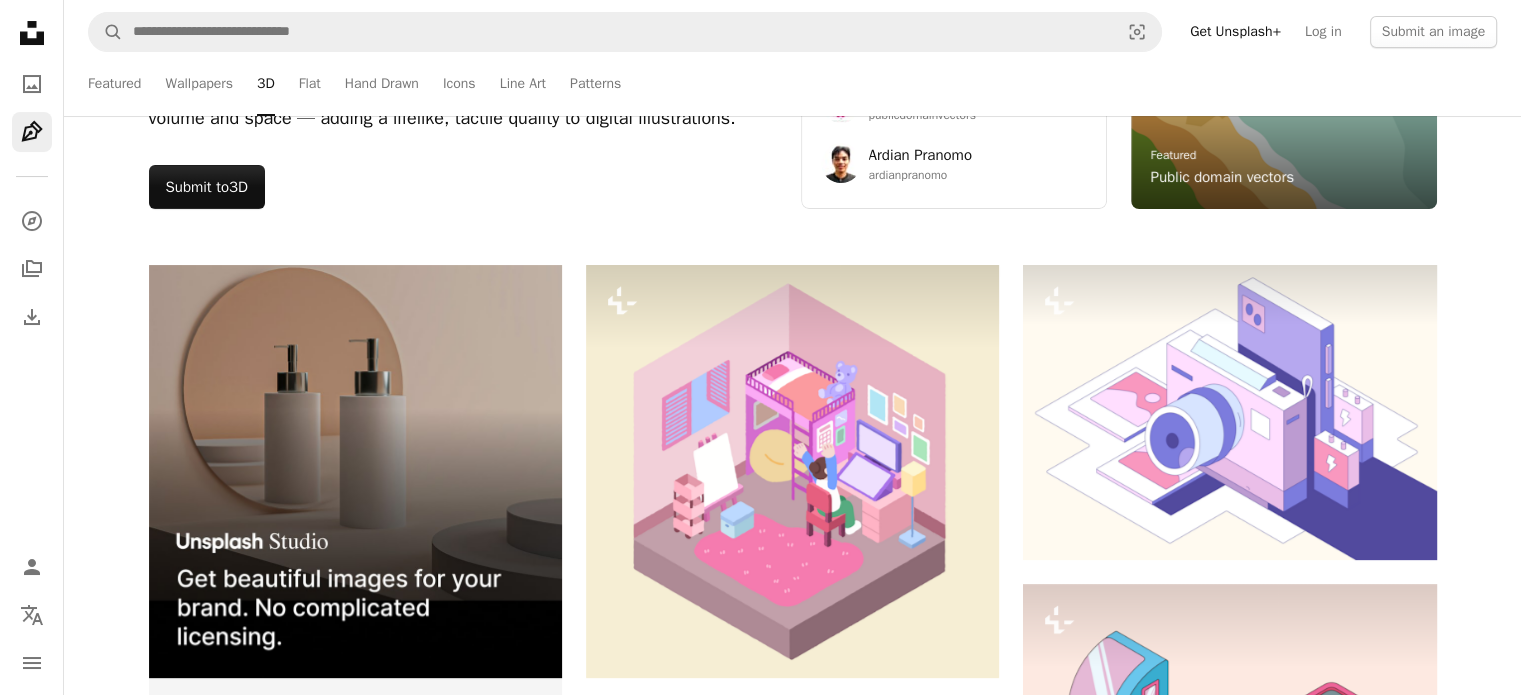 click at bounding box center [355, 471] 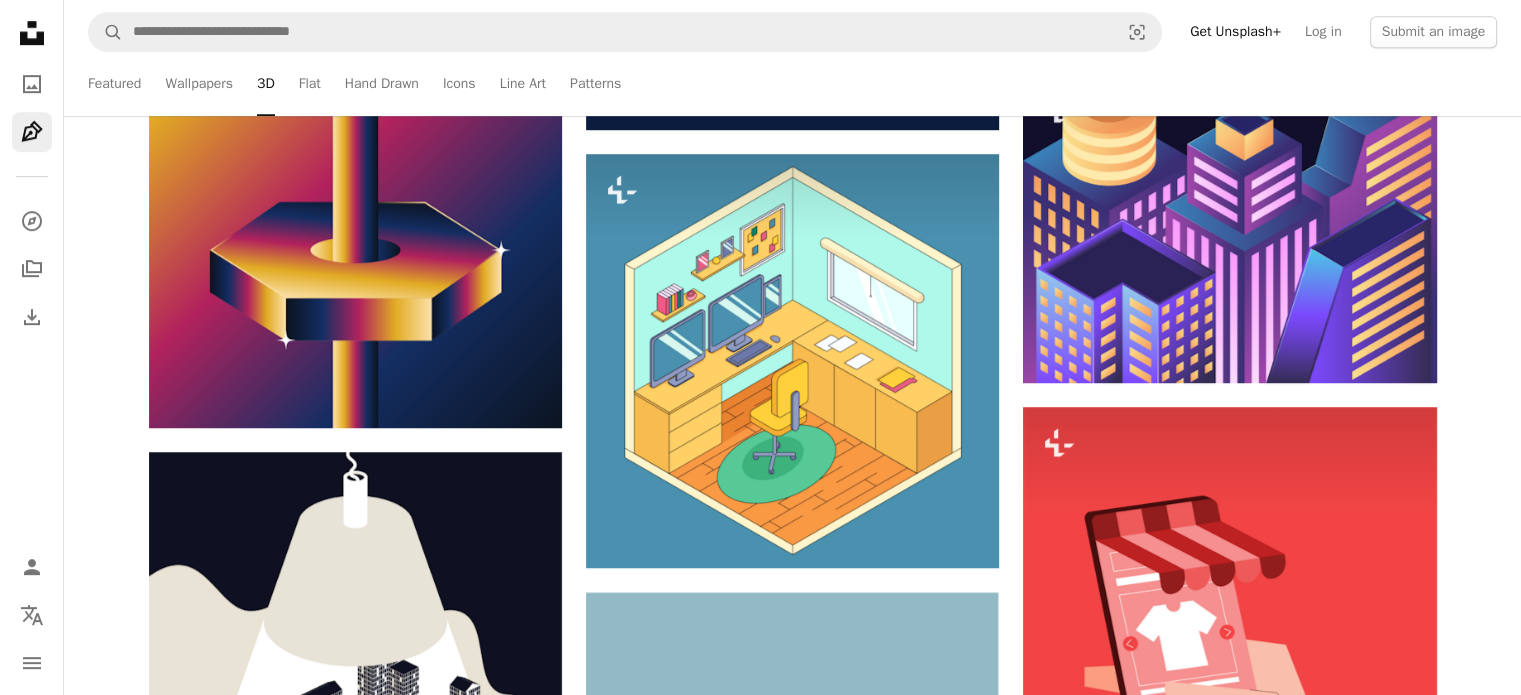 scroll, scrollTop: 1246, scrollLeft: 0, axis: vertical 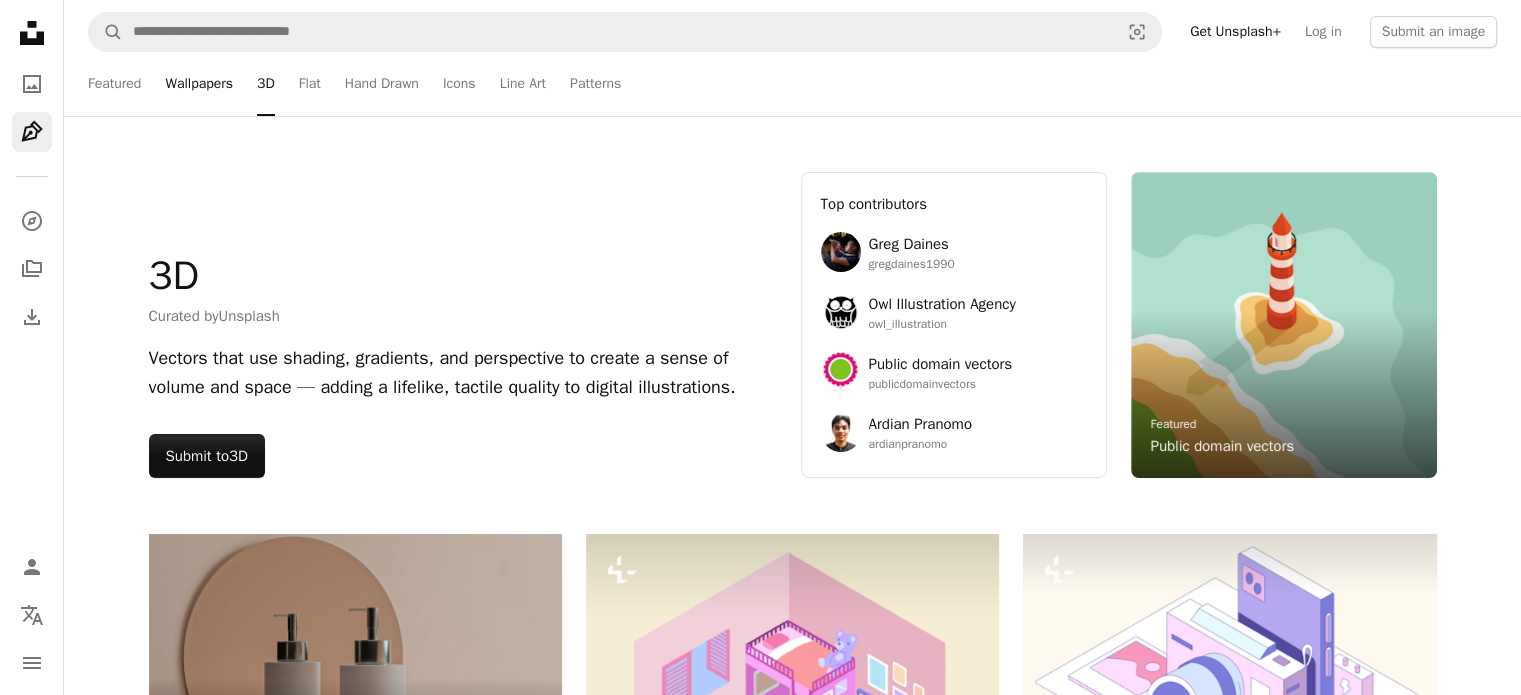 click on "Wallpapers" at bounding box center [199, 84] 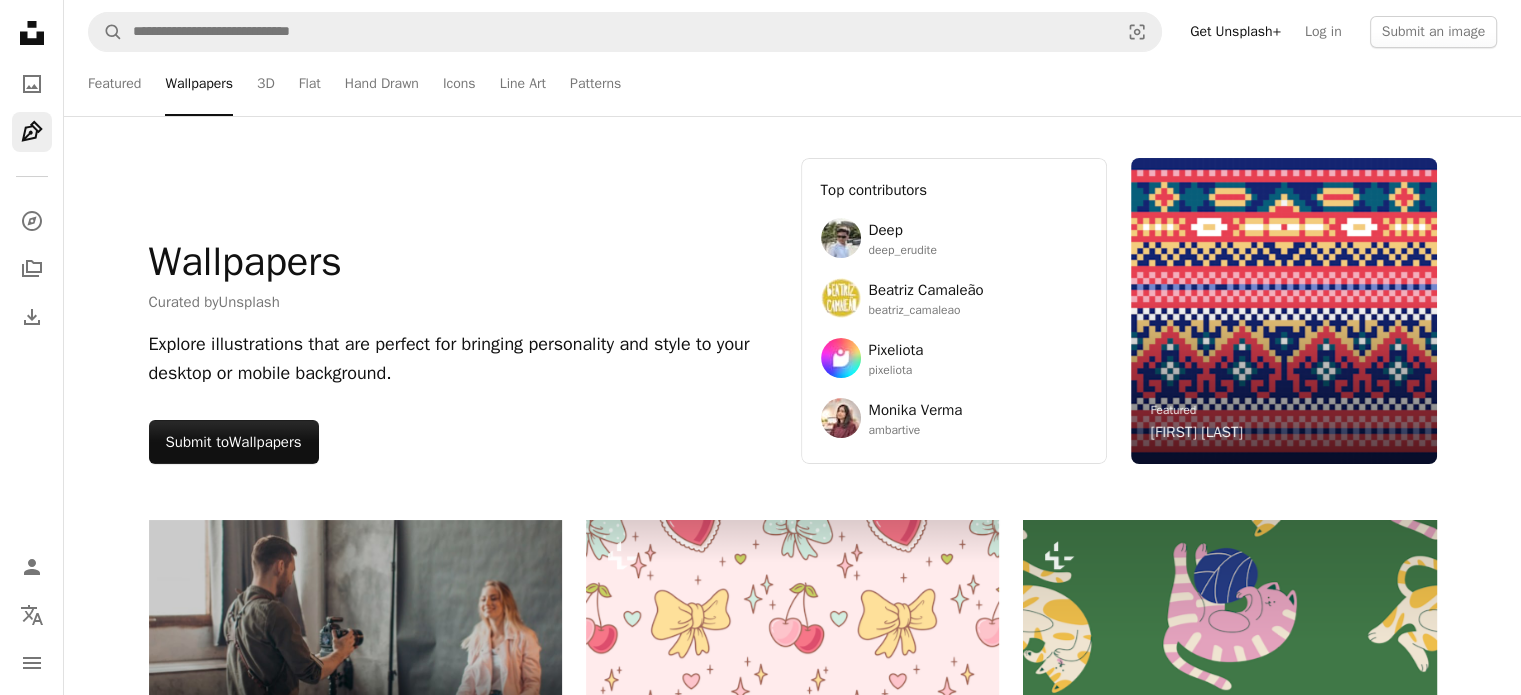 scroll, scrollTop: 15, scrollLeft: 0, axis: vertical 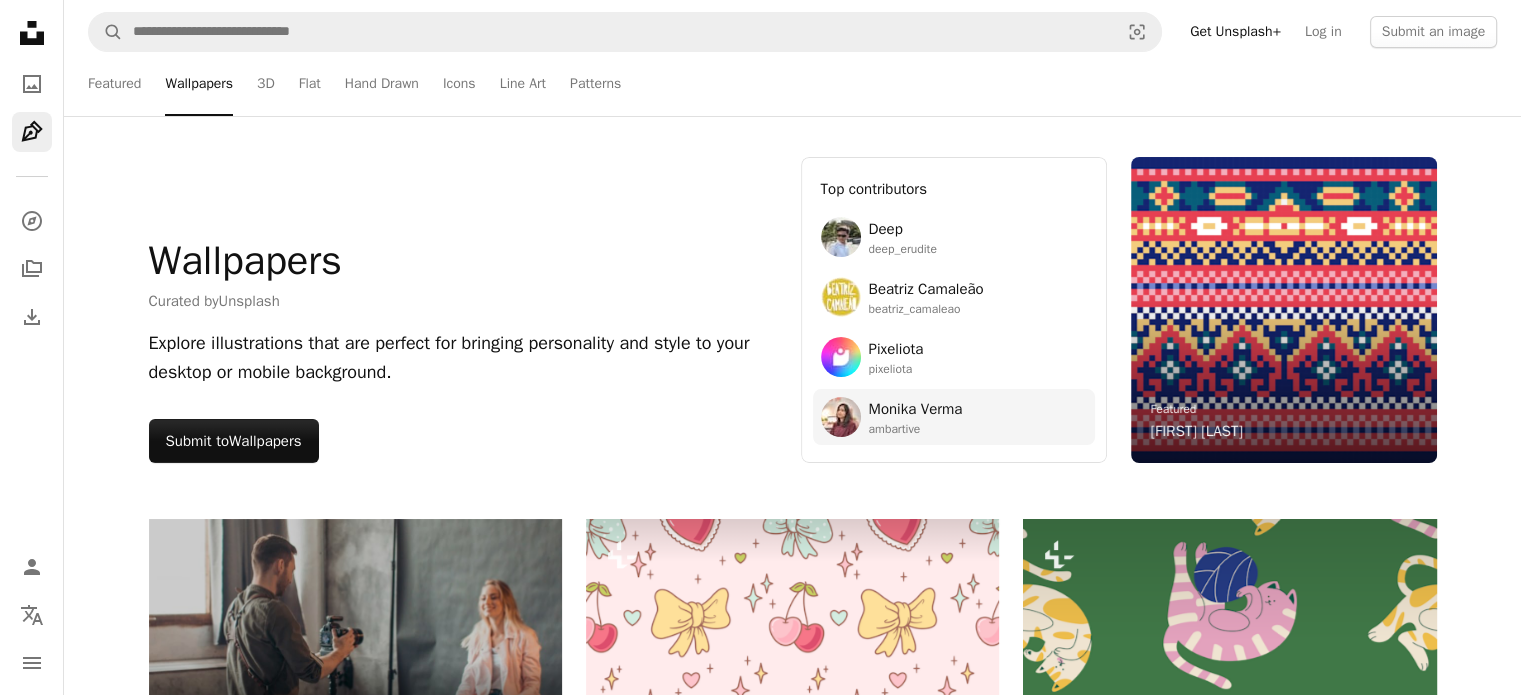 click on "Monika Verma" at bounding box center (916, 409) 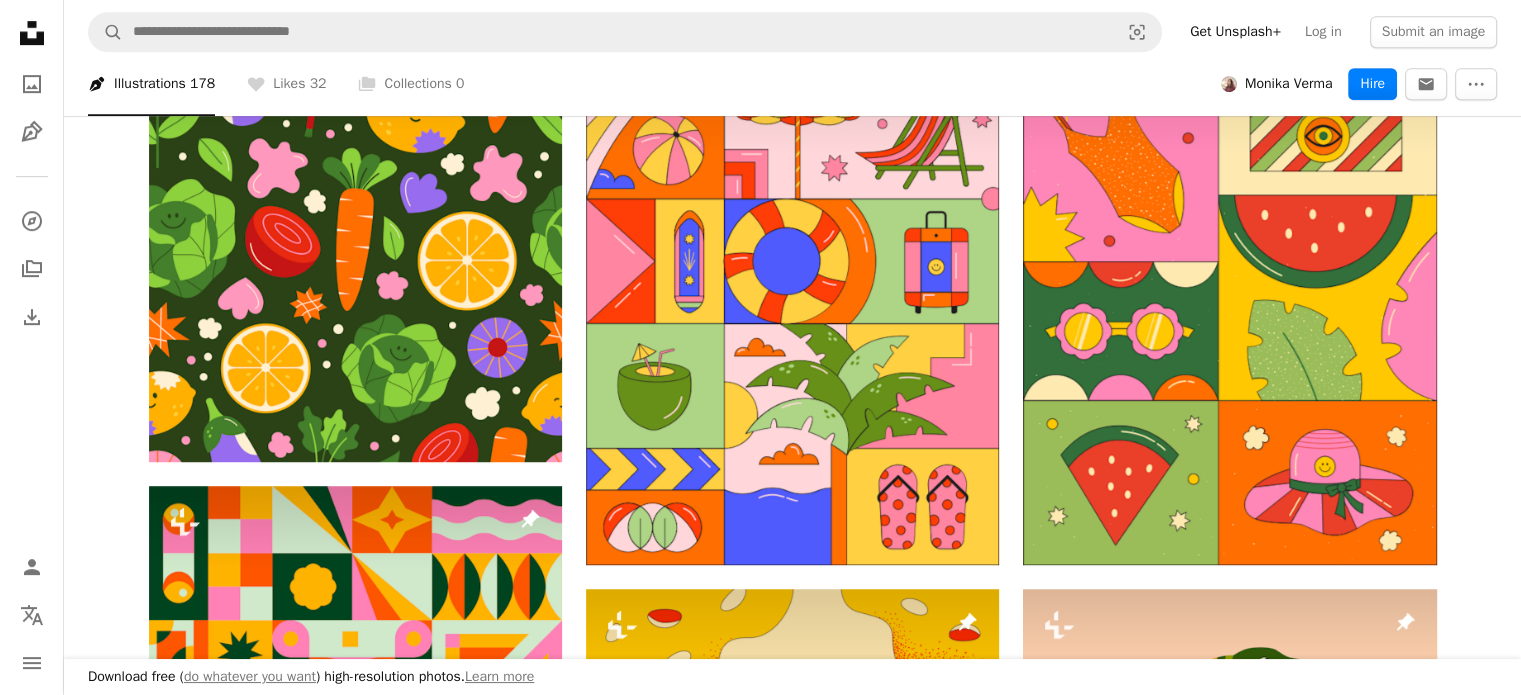 scroll, scrollTop: 0, scrollLeft: 0, axis: both 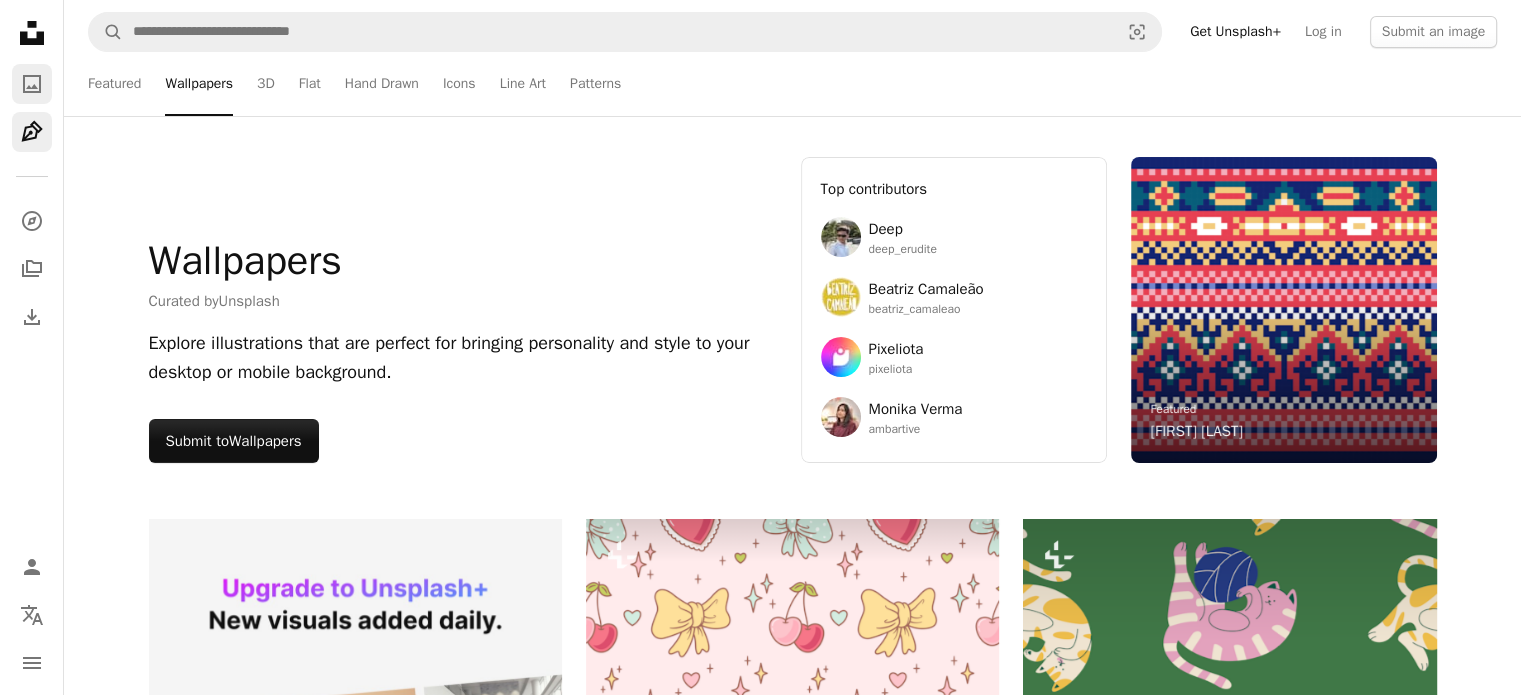 click 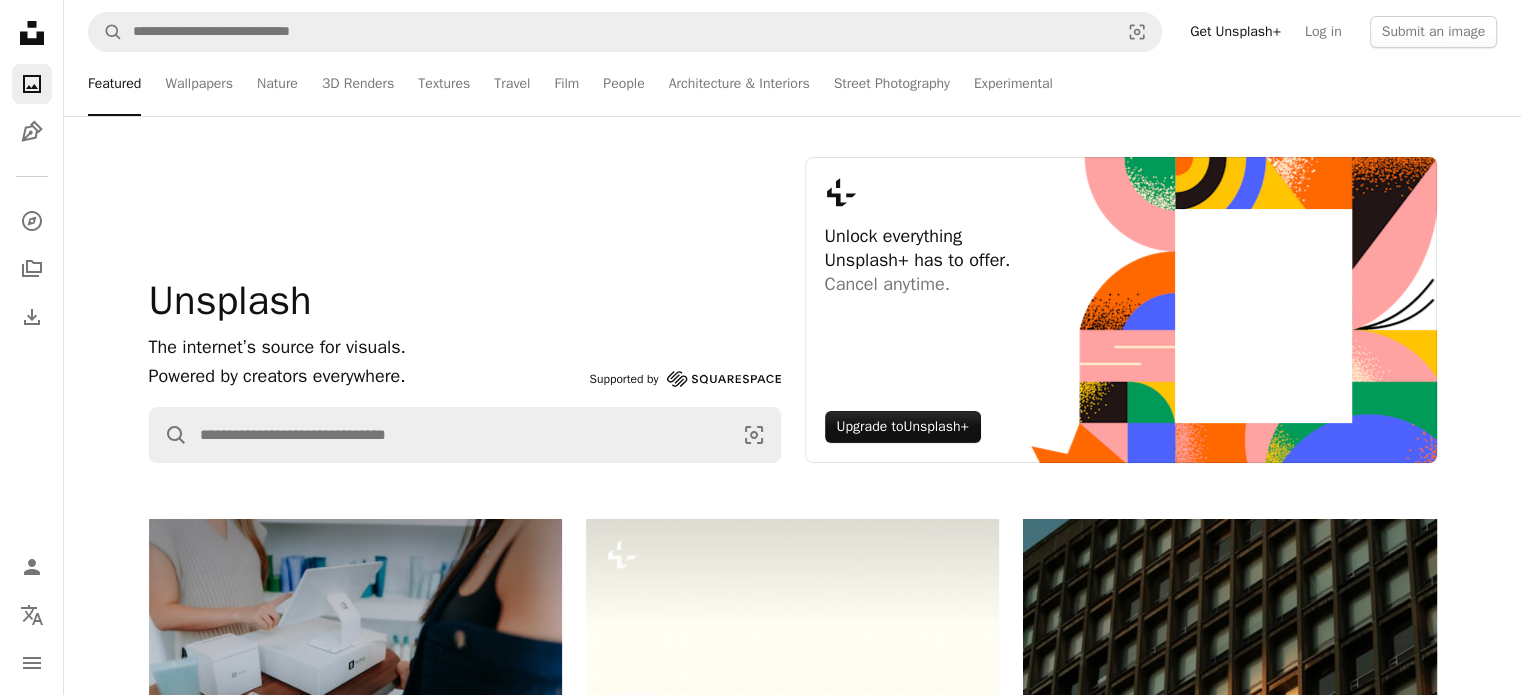 scroll, scrollTop: 0, scrollLeft: 0, axis: both 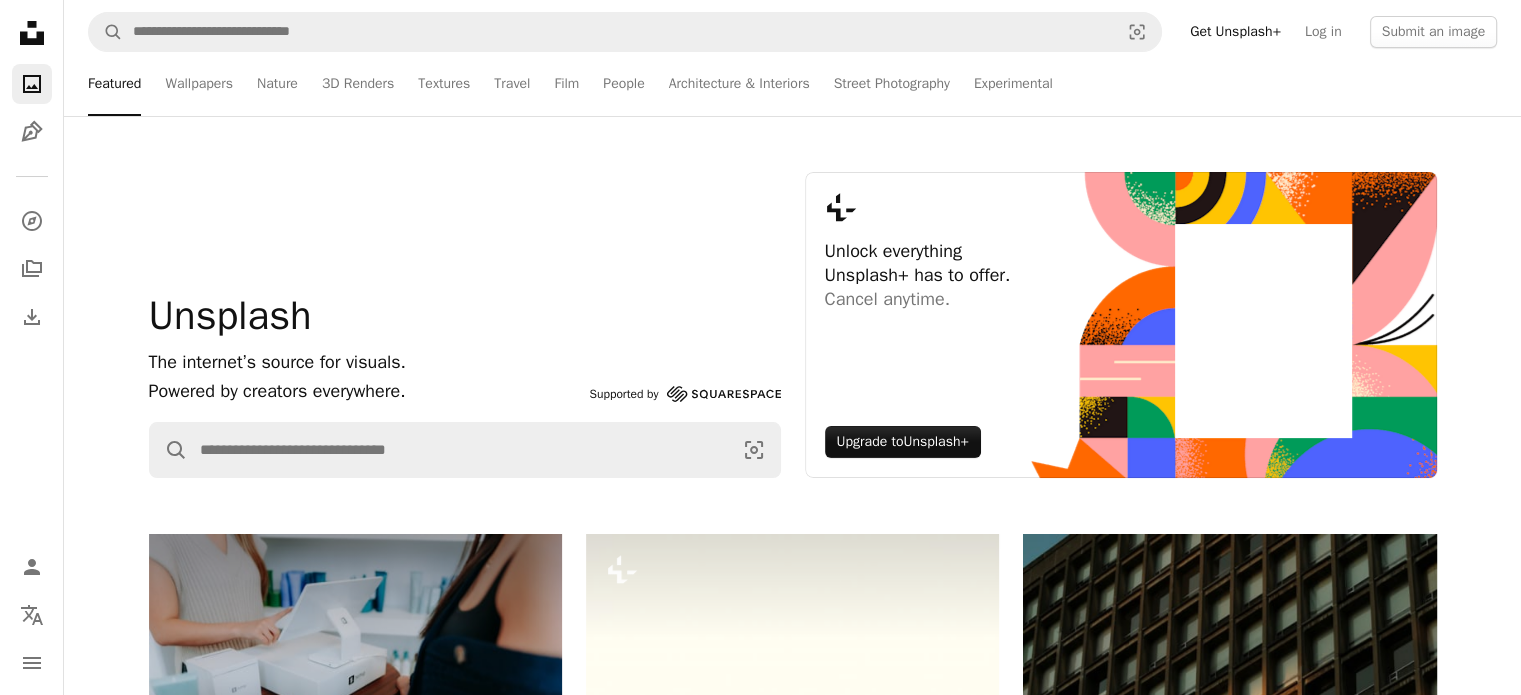 click 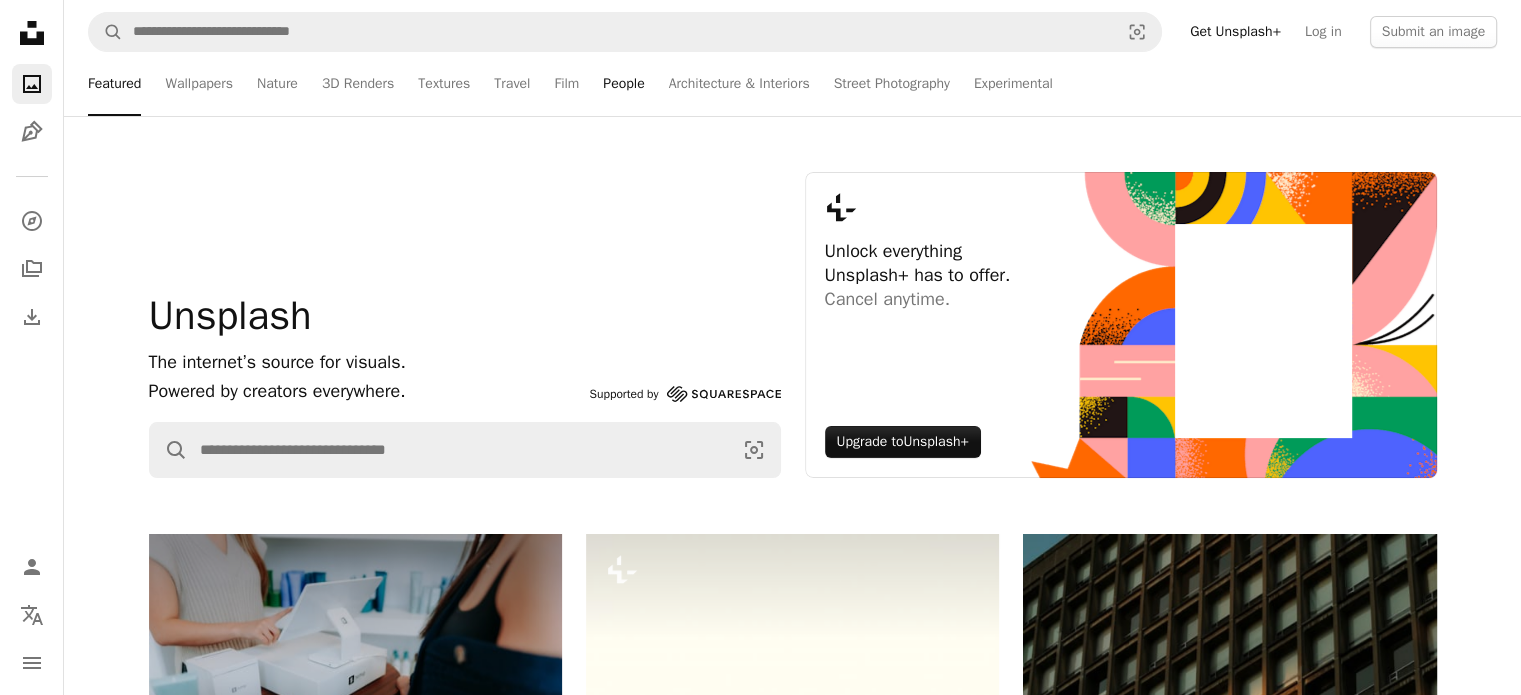 click on "People" at bounding box center [623, 84] 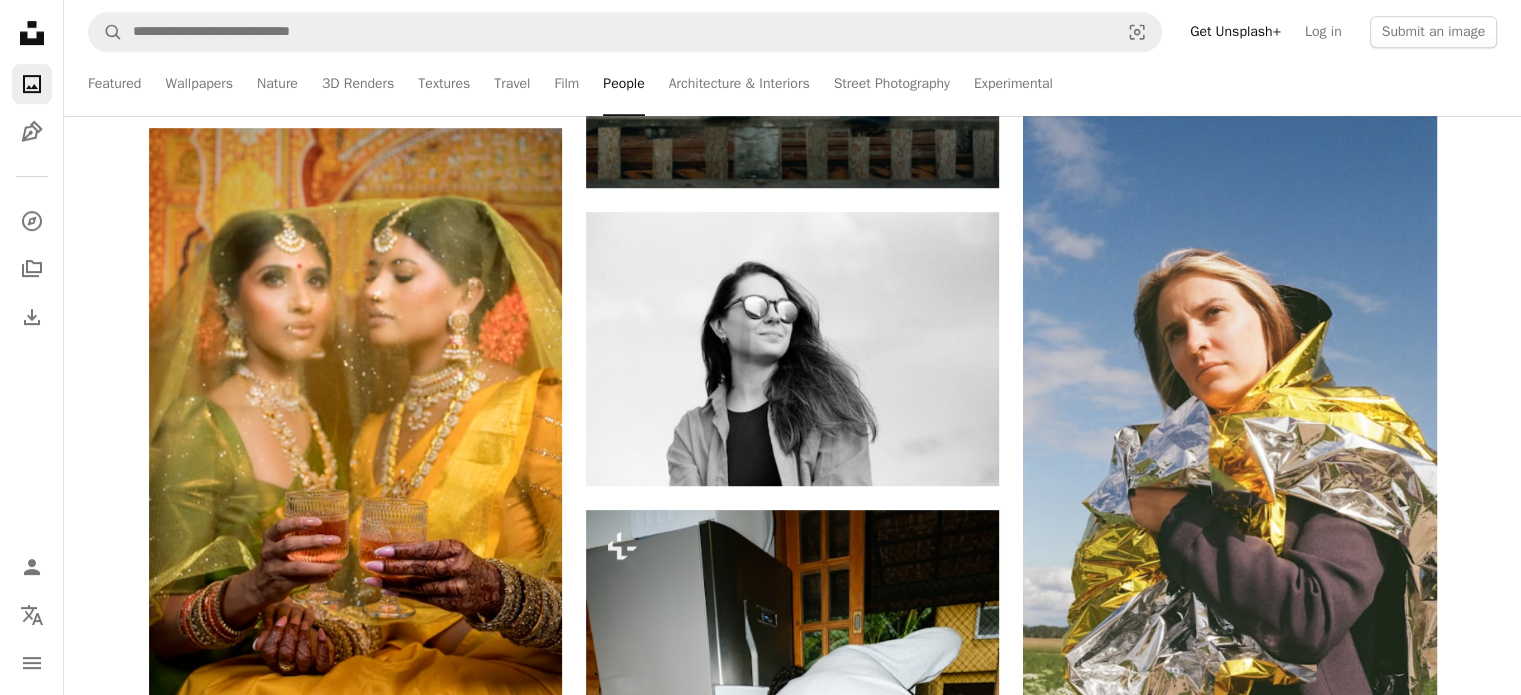 scroll, scrollTop: 0, scrollLeft: 0, axis: both 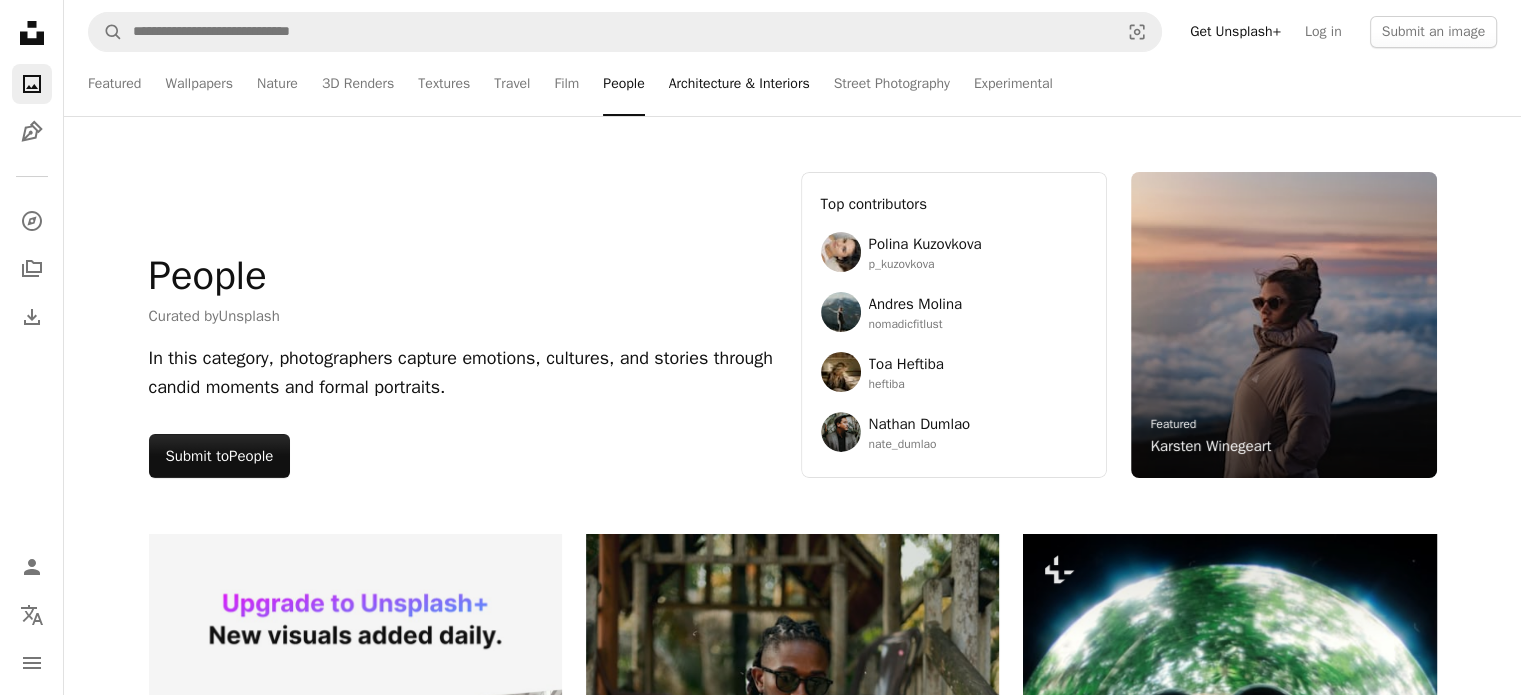 click on "Architecture & Interiors" at bounding box center (739, 84) 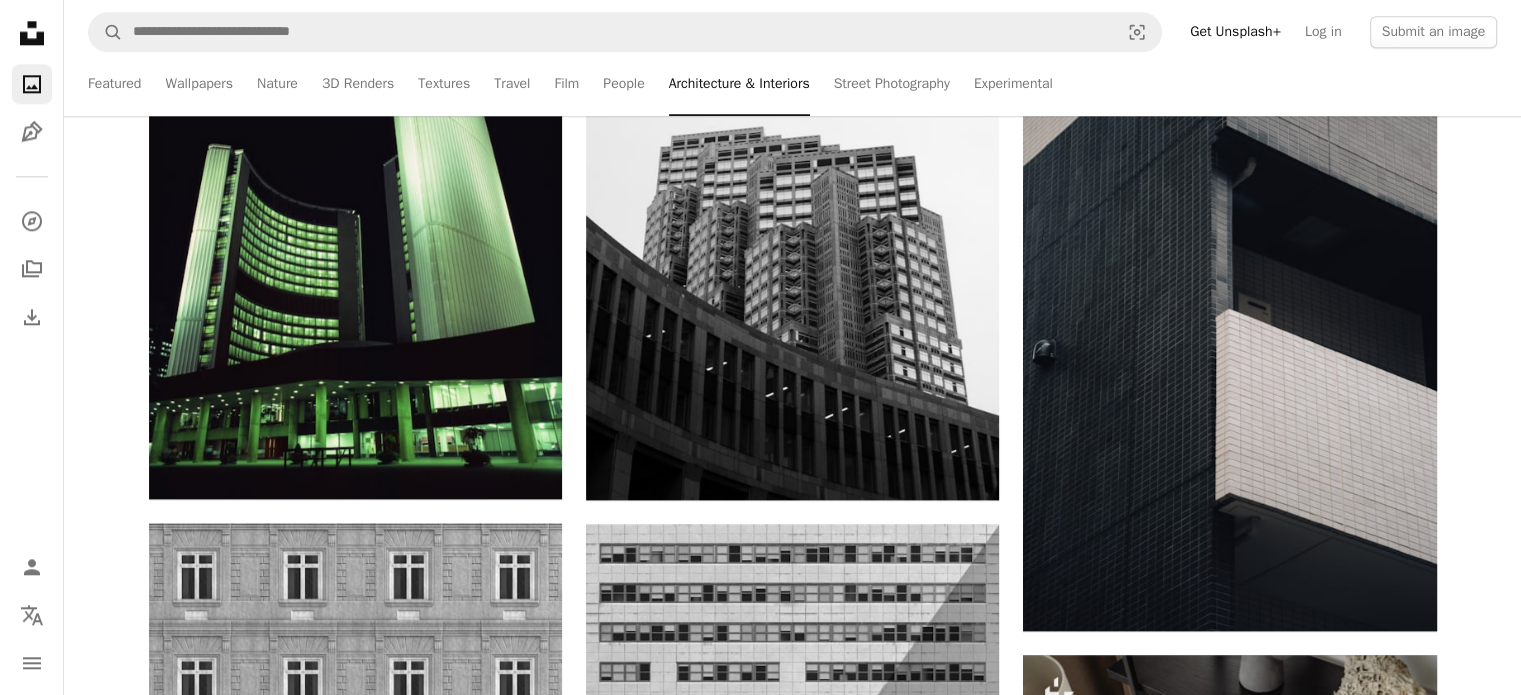 scroll, scrollTop: 2319, scrollLeft: 0, axis: vertical 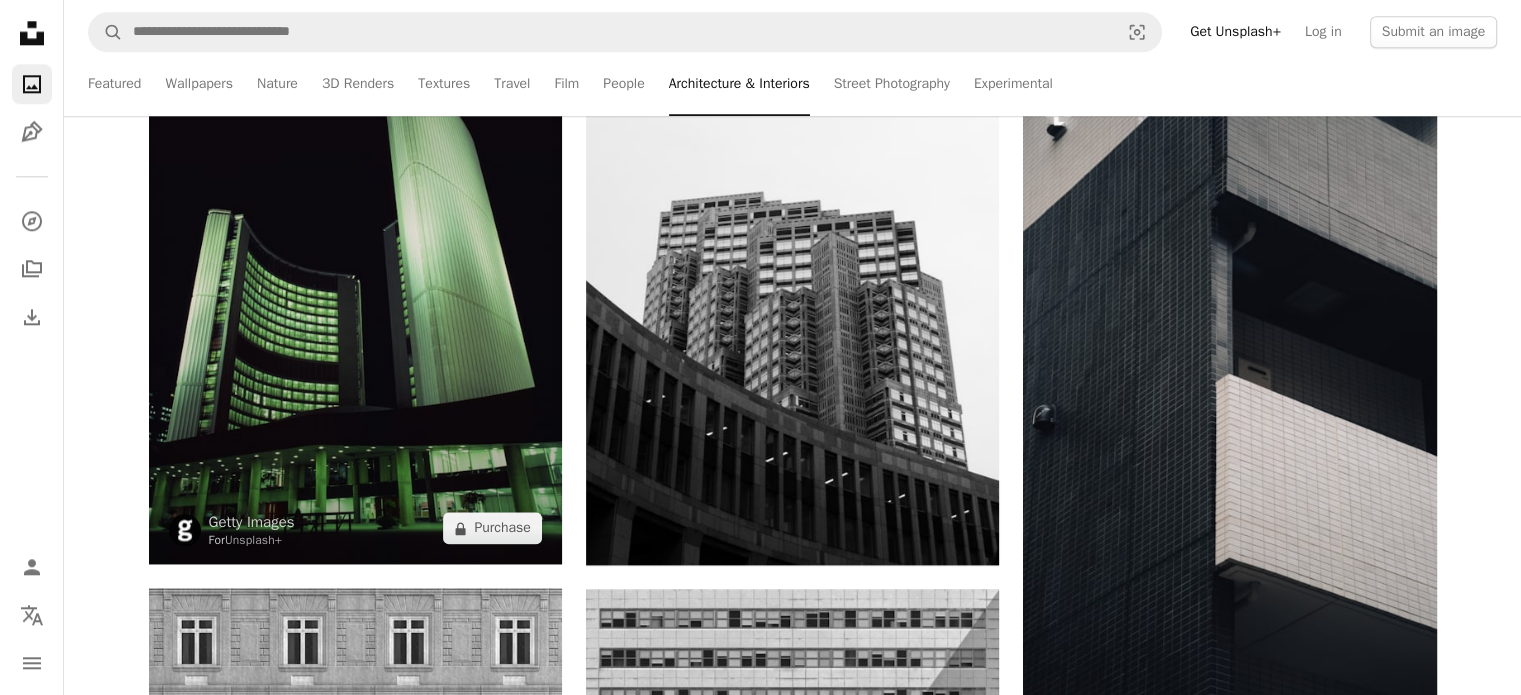 click at bounding box center (355, 259) 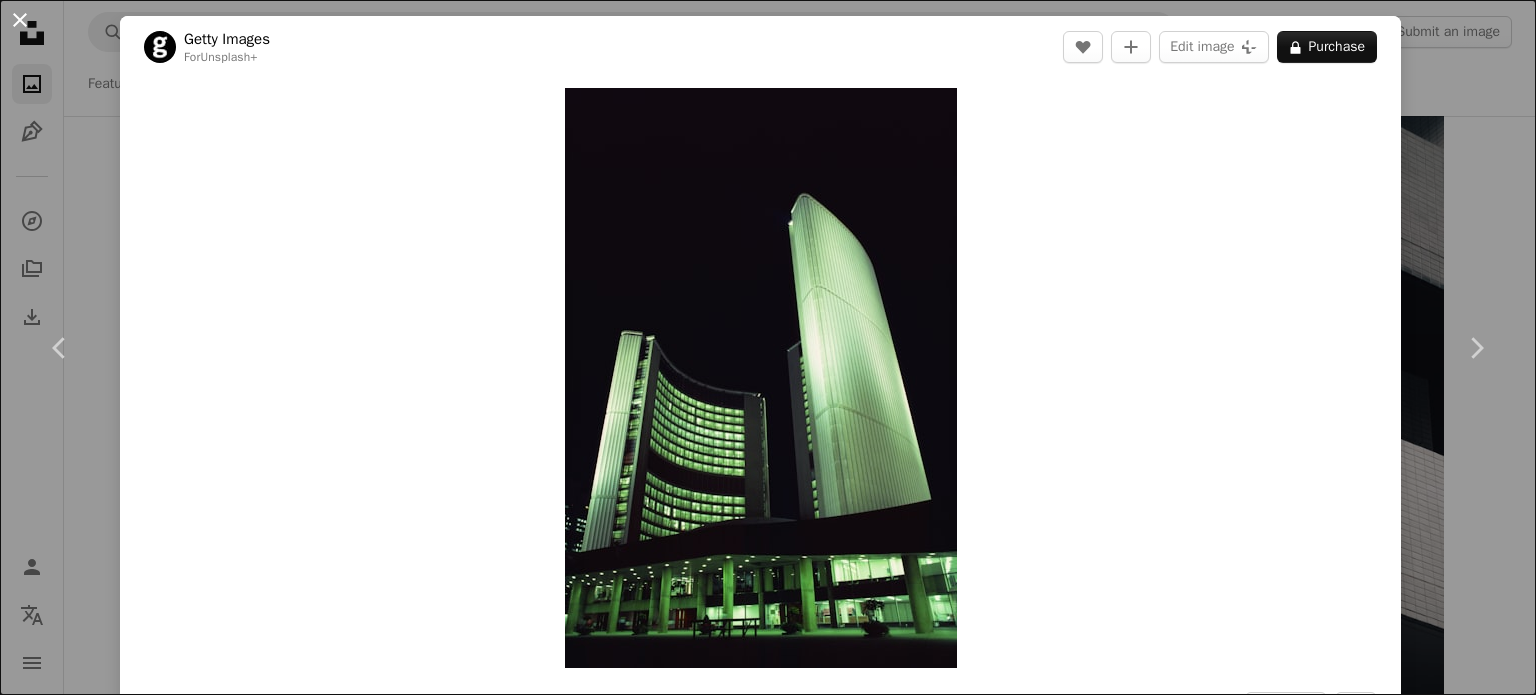 click on "An X shape" at bounding box center (20, 20) 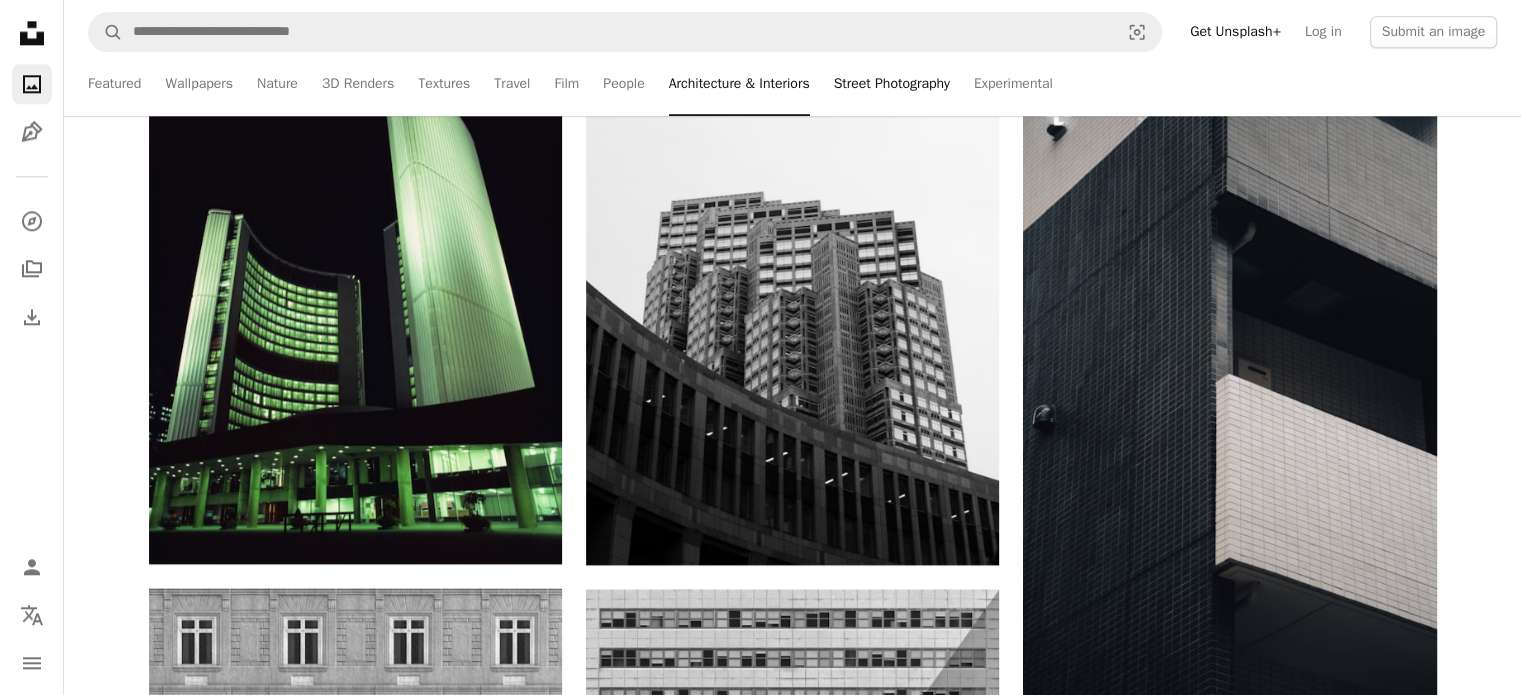 click on "Street Photography" at bounding box center [892, 84] 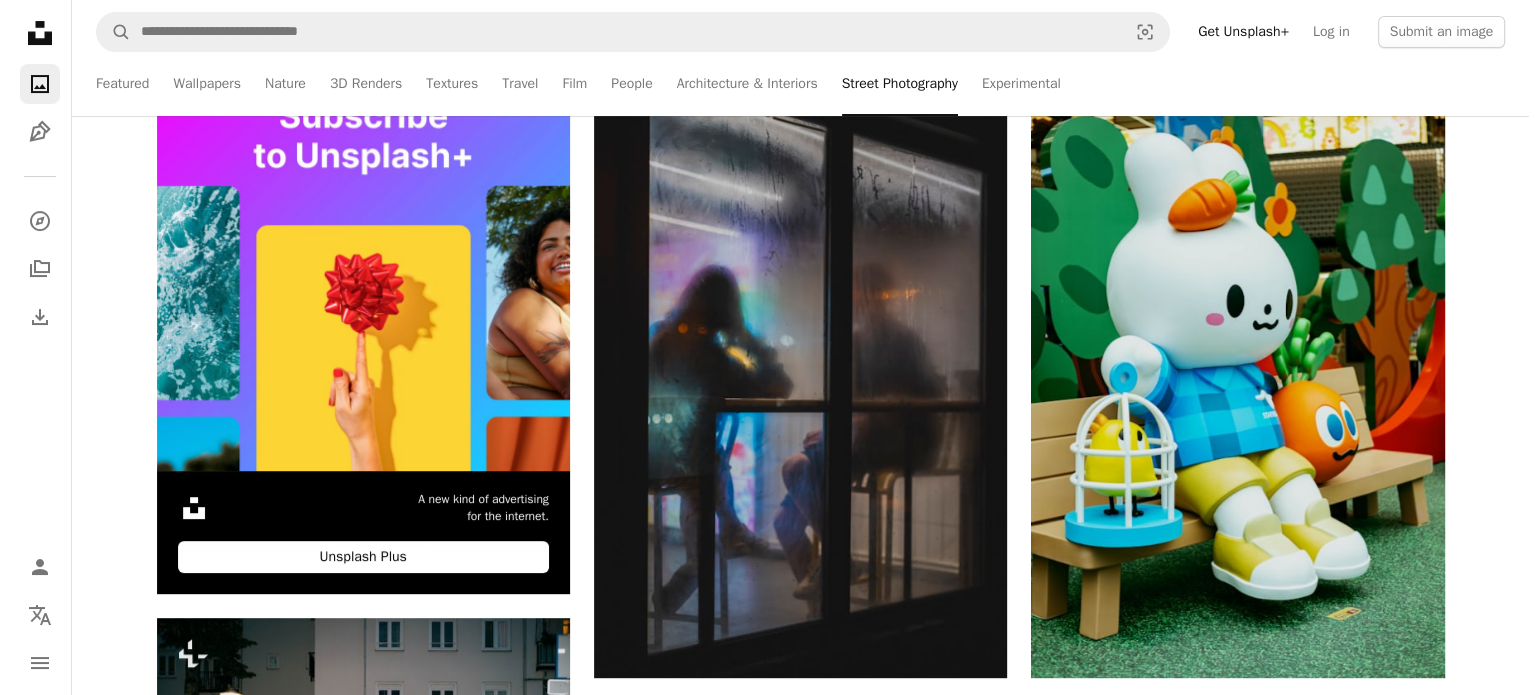 scroll, scrollTop: 478, scrollLeft: 0, axis: vertical 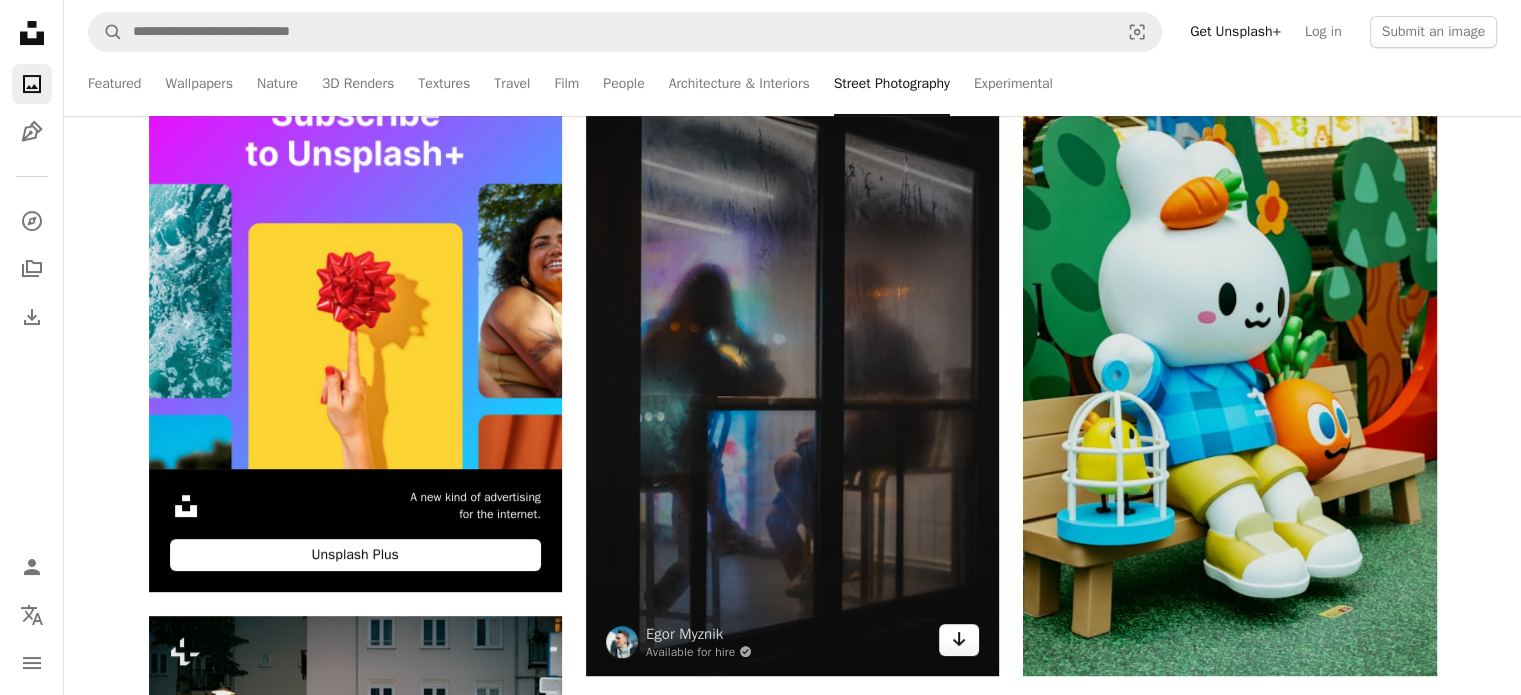 click 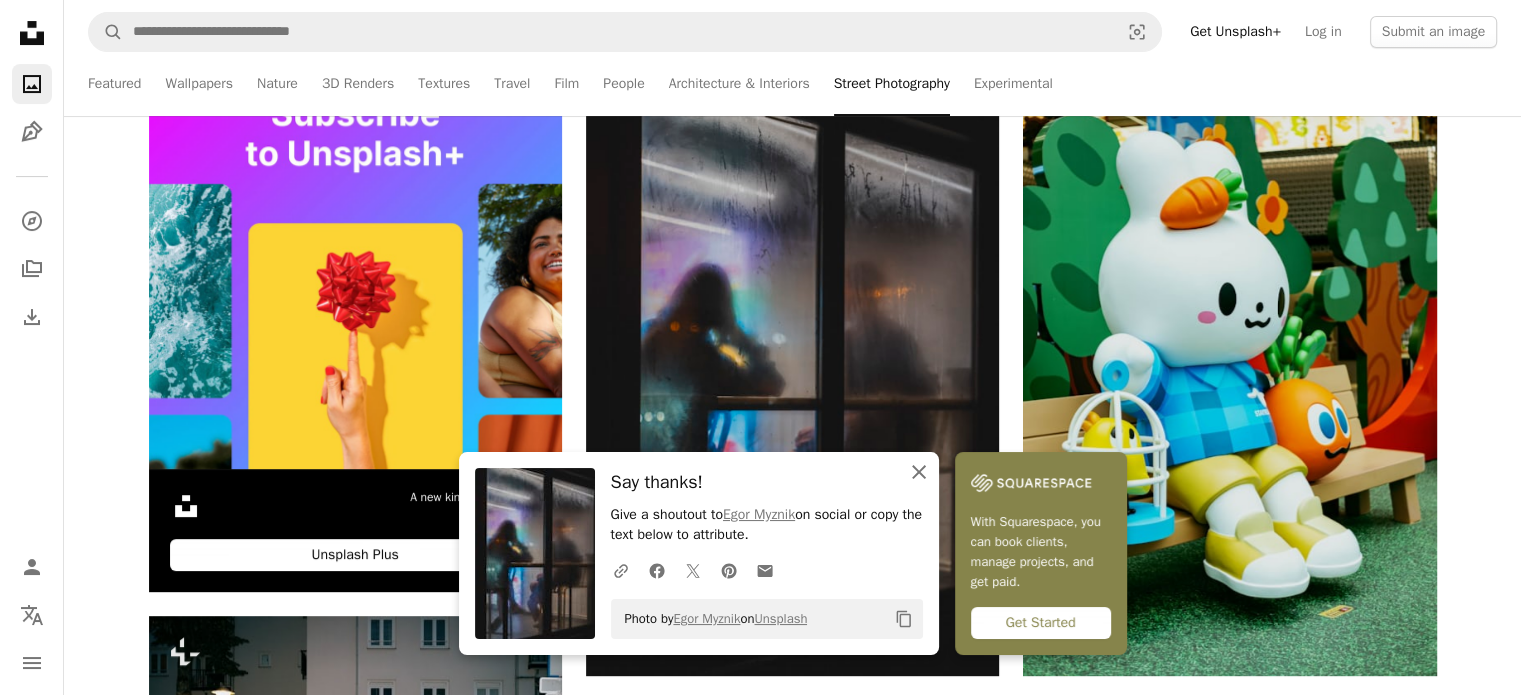 click 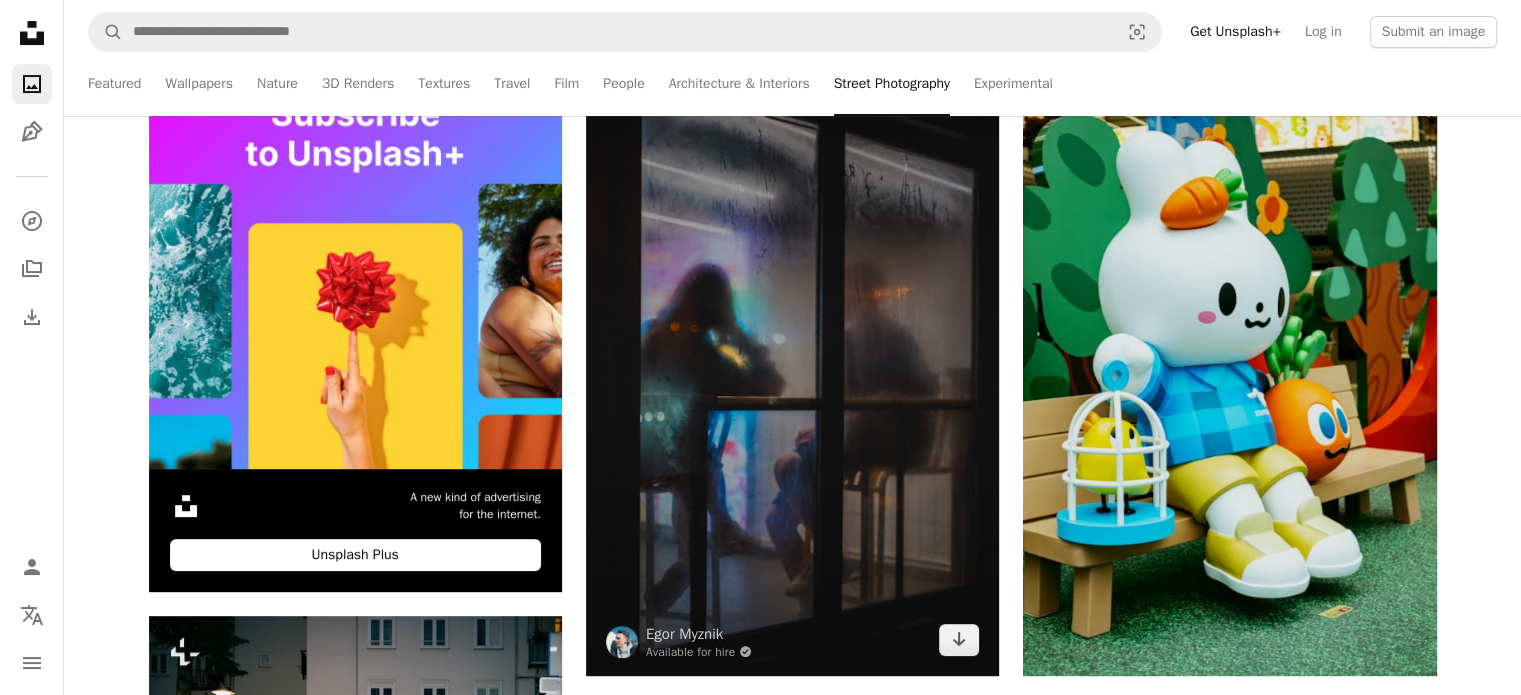 click at bounding box center [792, 366] 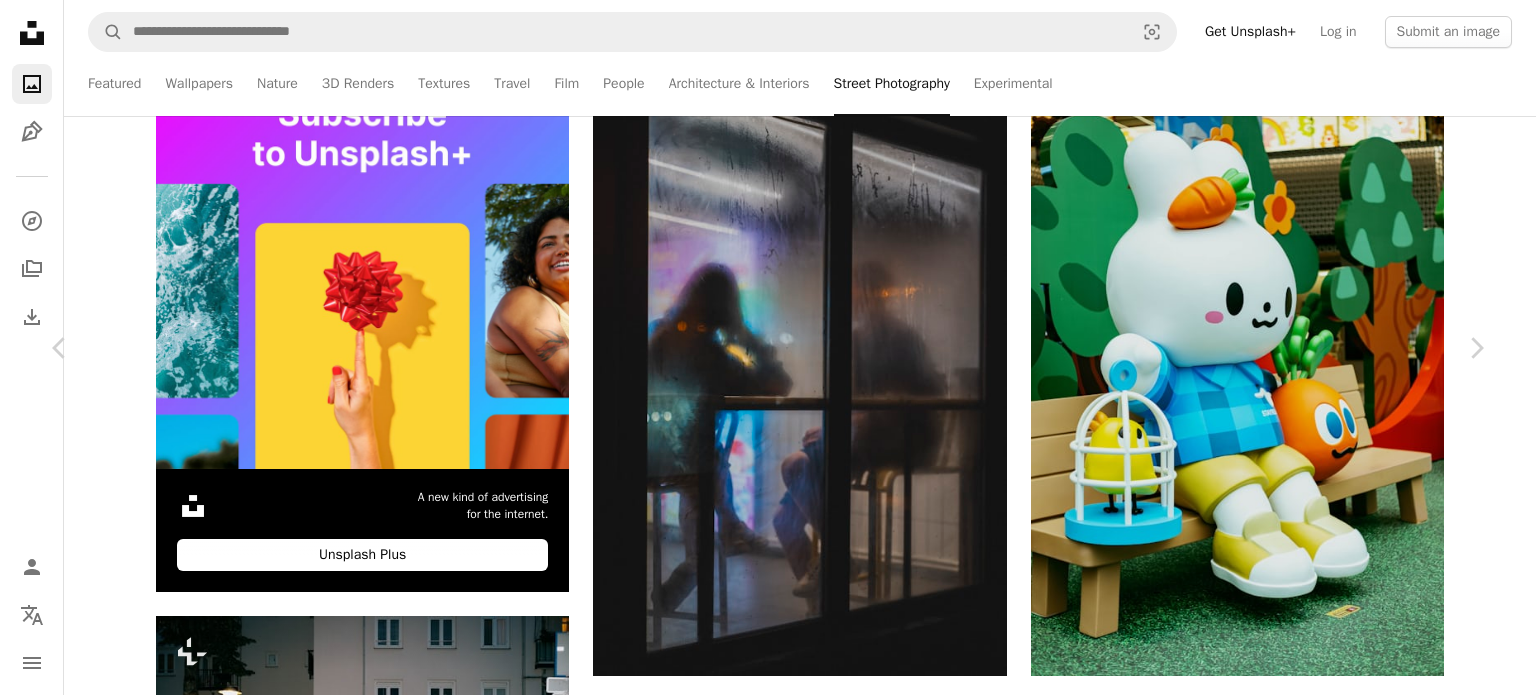 scroll, scrollTop: 1459, scrollLeft: 0, axis: vertical 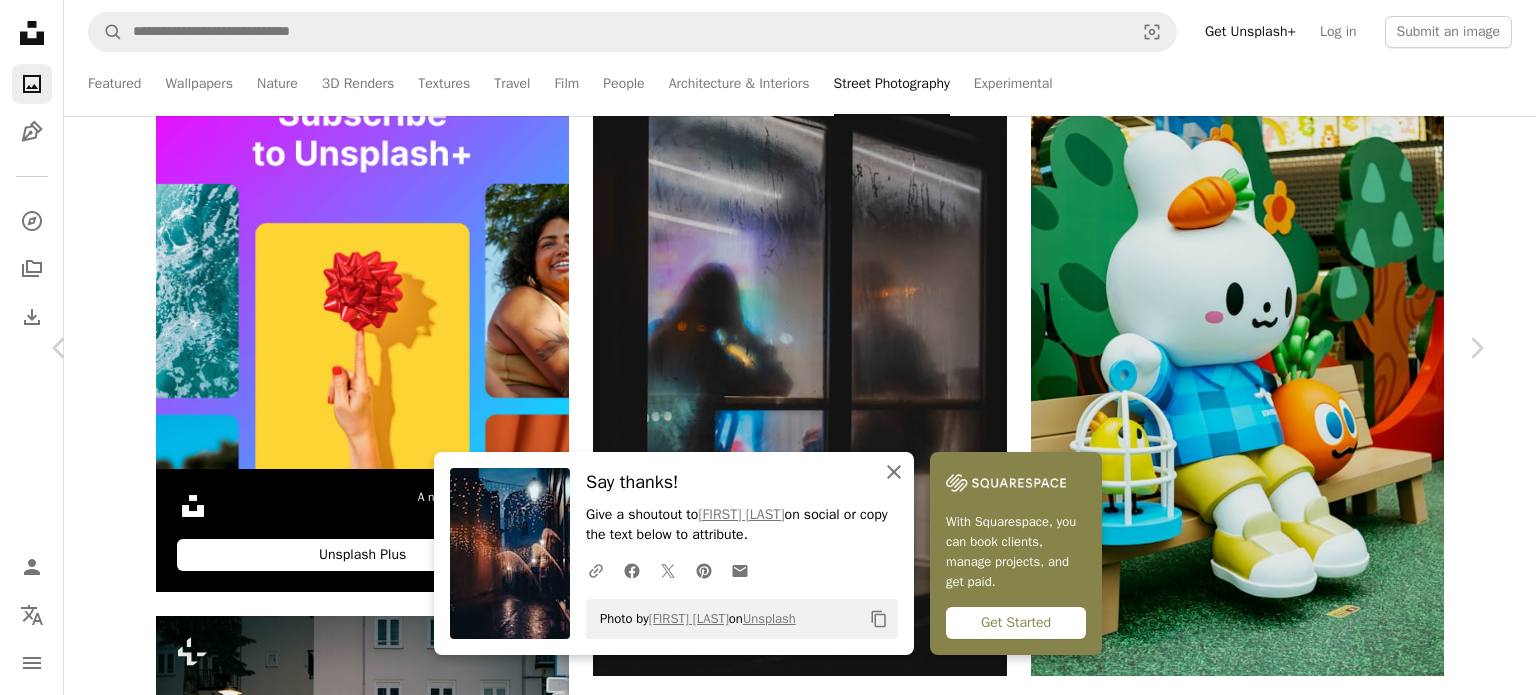 click on "An X shape" 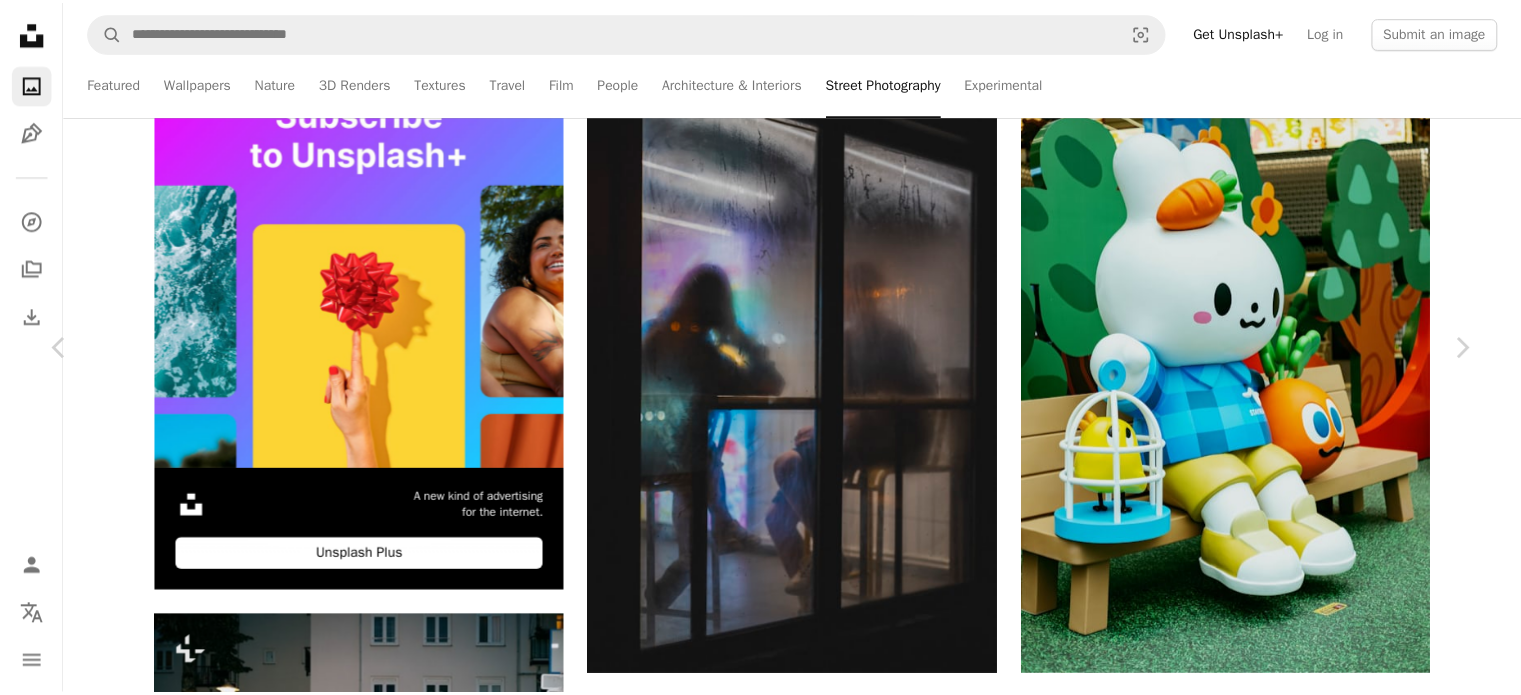 scroll, scrollTop: 5154, scrollLeft: 0, axis: vertical 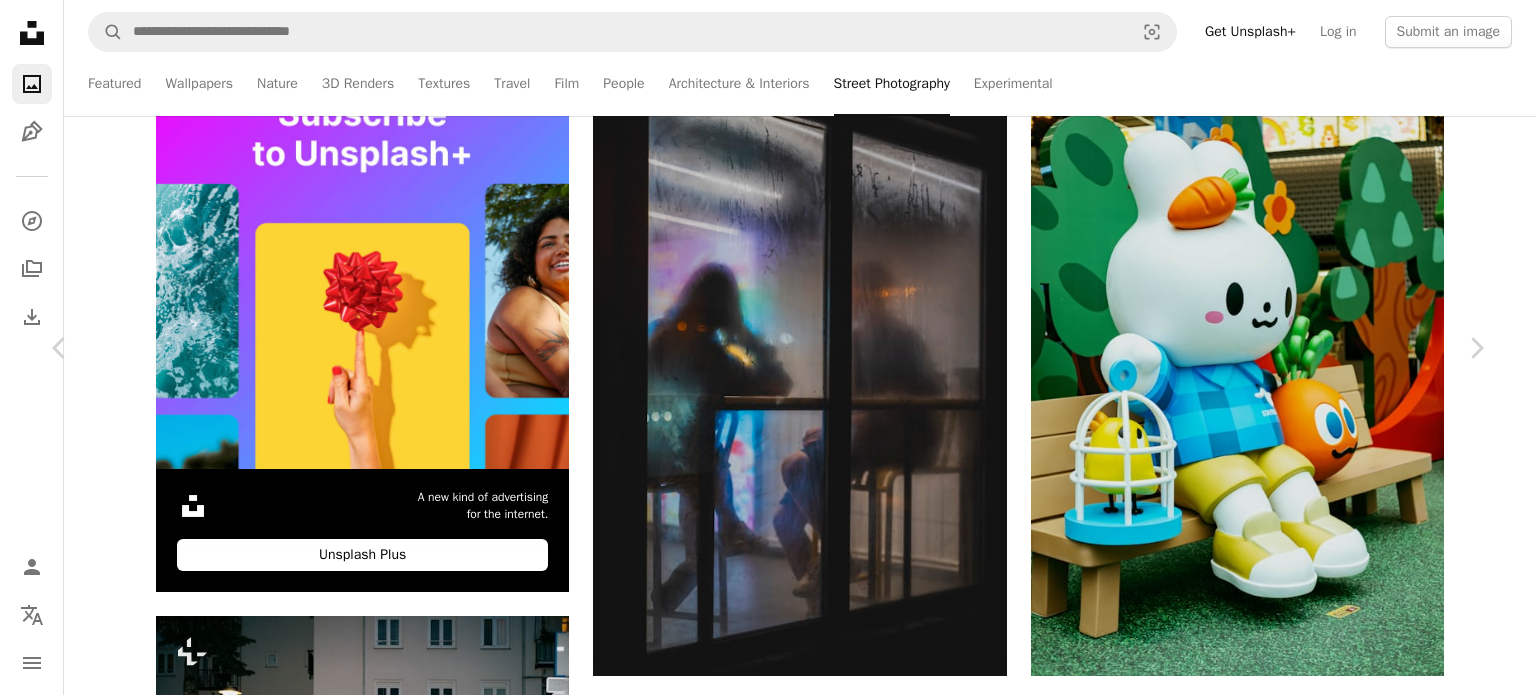 click on "An X shape" at bounding box center (20, 20) 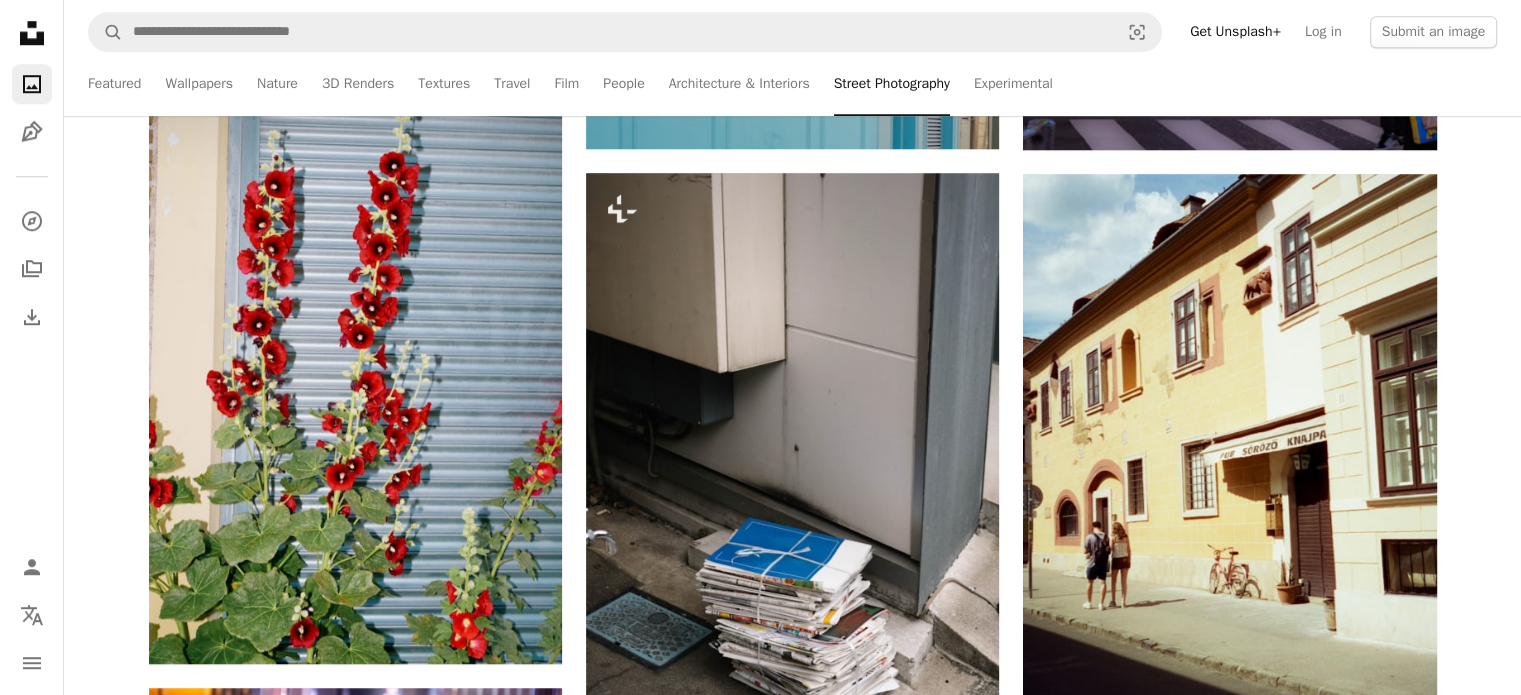 scroll, scrollTop: 1648, scrollLeft: 0, axis: vertical 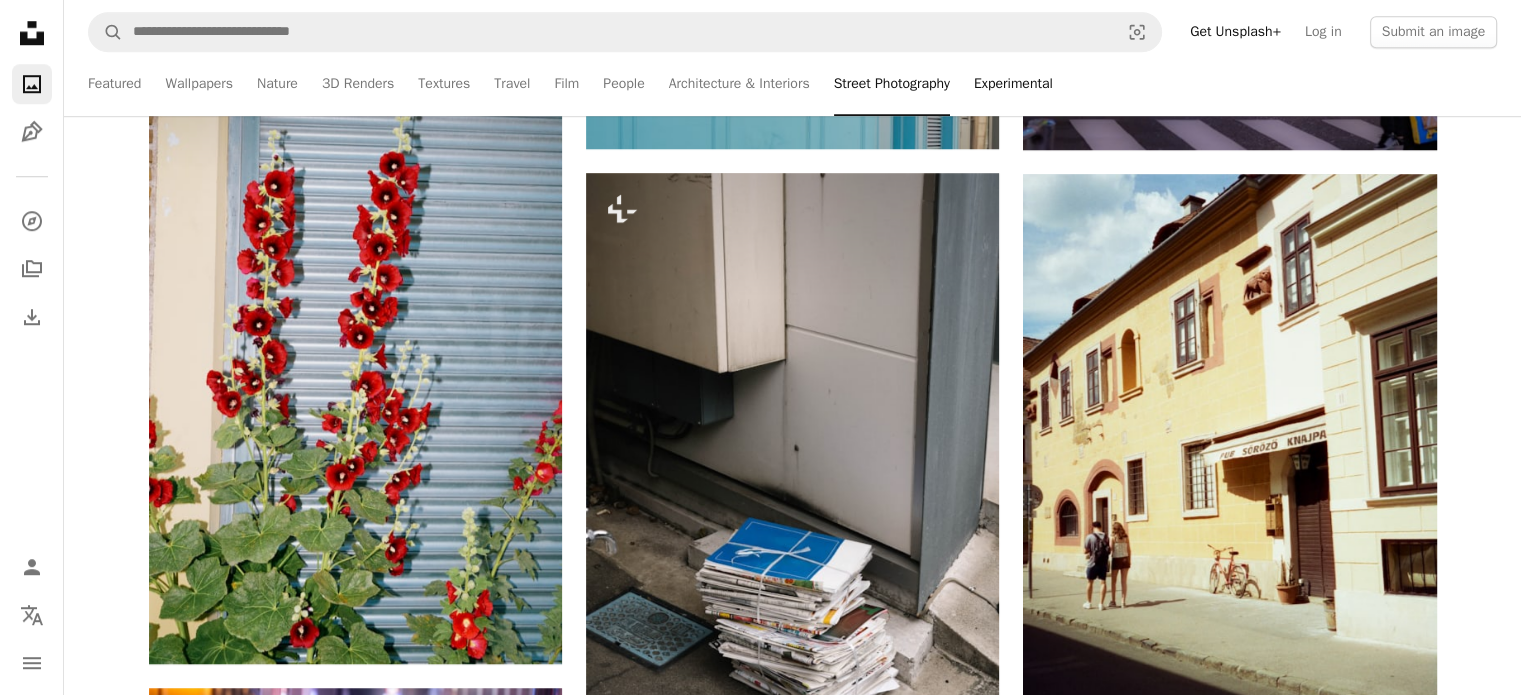click on "Experimental" at bounding box center (1013, 84) 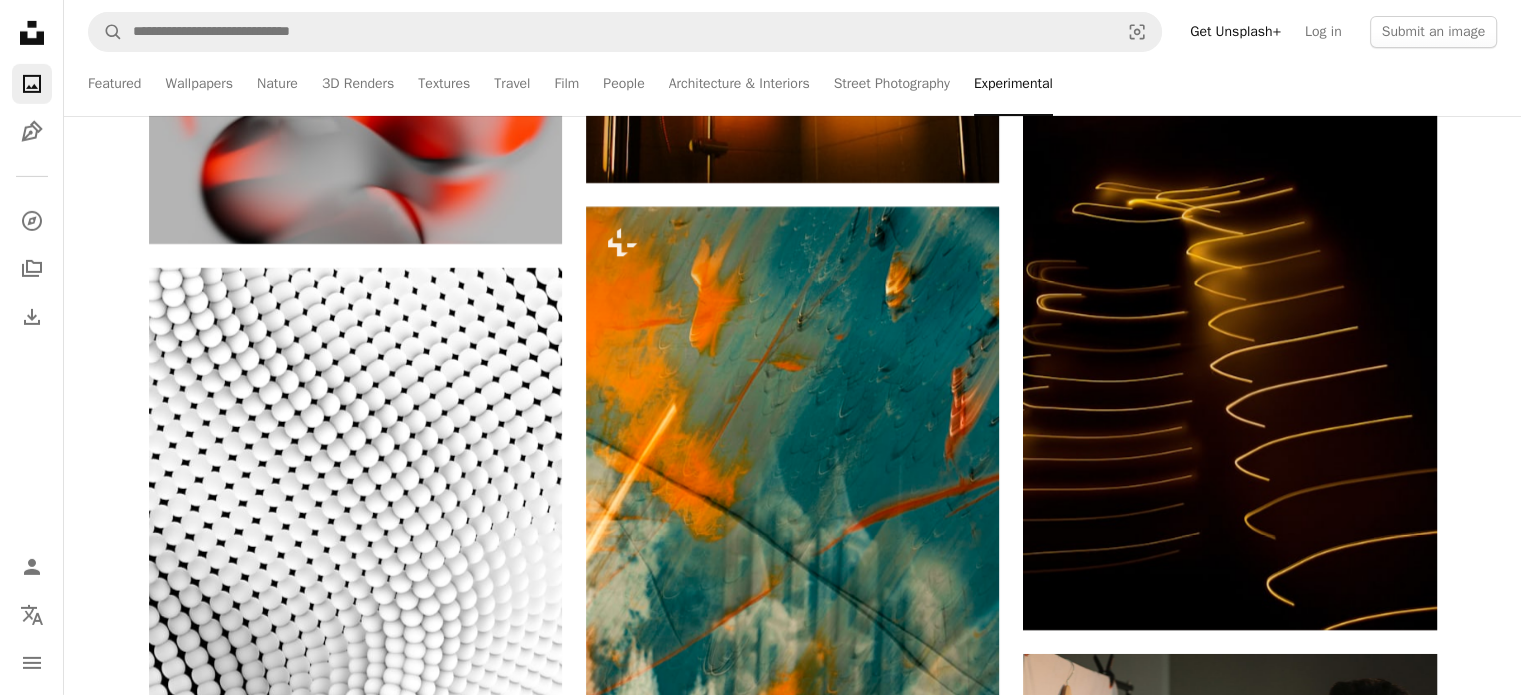 scroll, scrollTop: 6758, scrollLeft: 0, axis: vertical 